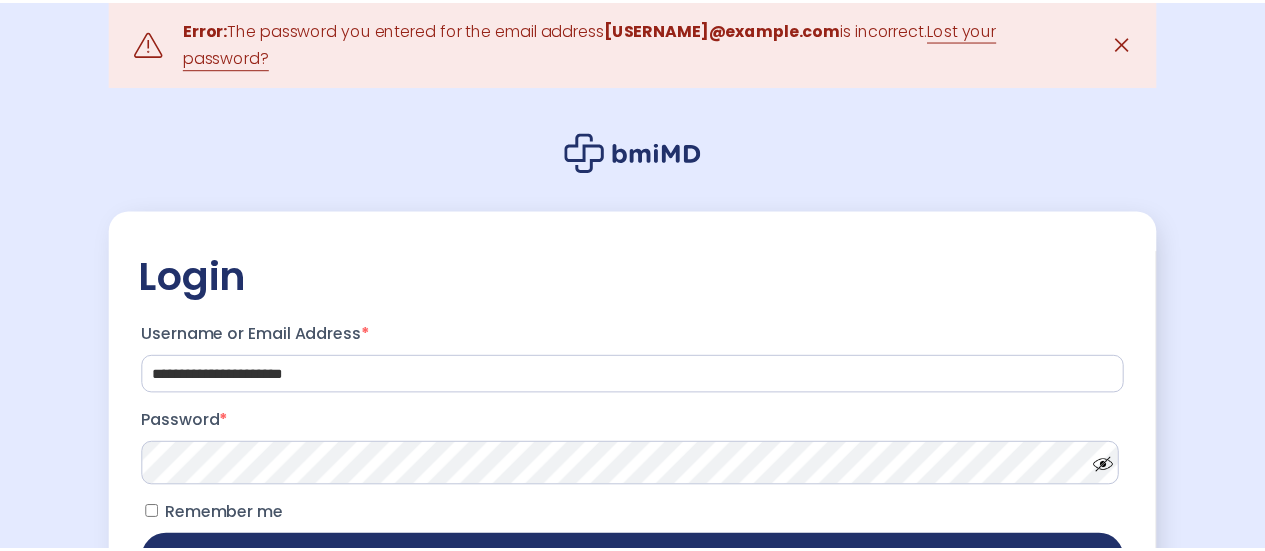 scroll, scrollTop: 0, scrollLeft: 0, axis: both 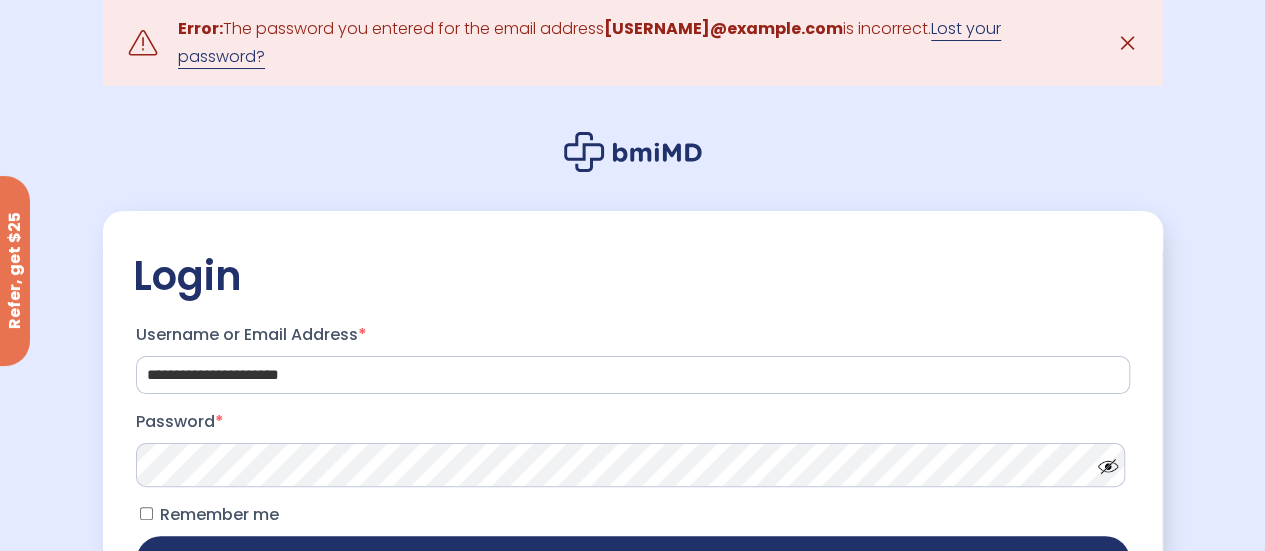 click on "Lost your password?" at bounding box center (589, 43) 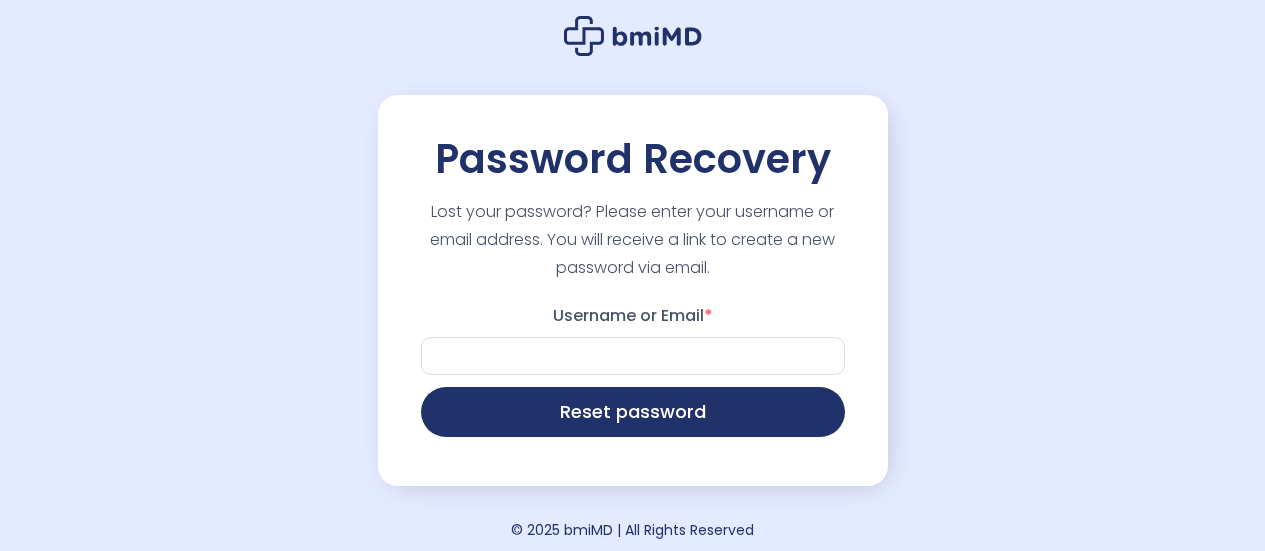 scroll, scrollTop: 0, scrollLeft: 0, axis: both 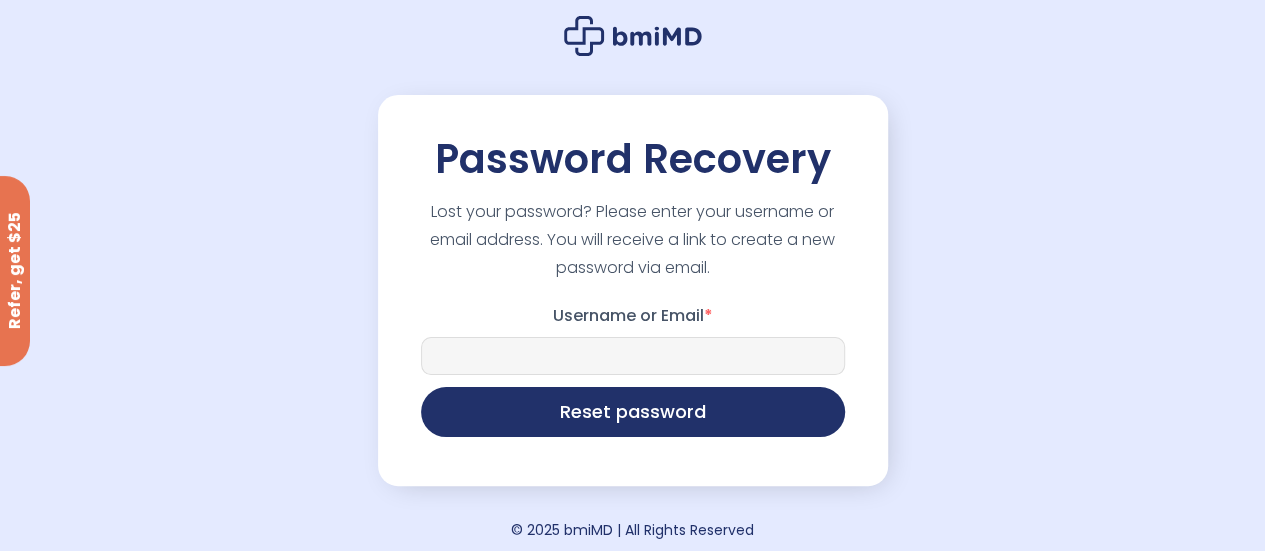 click on "Username or Email  *" at bounding box center [633, 356] 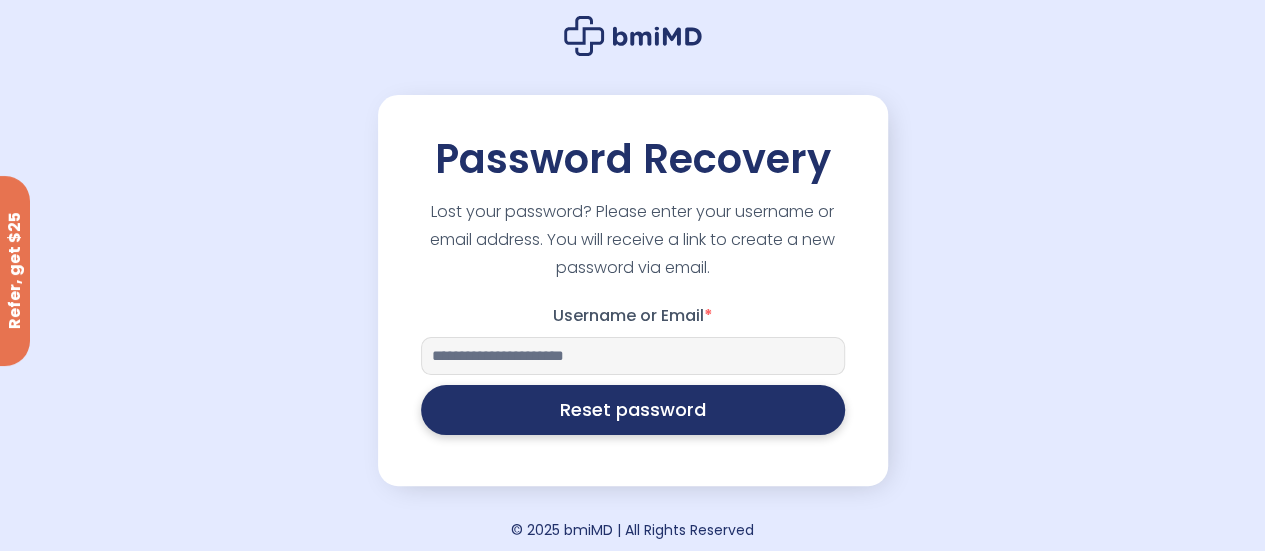 type on "**********" 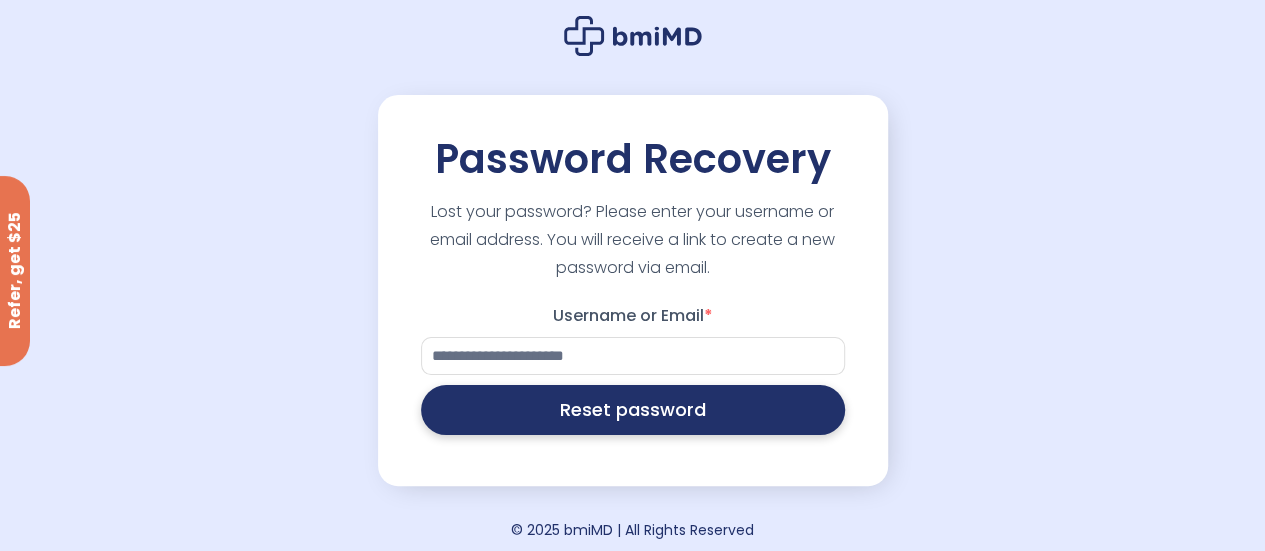 click on "Reset password" at bounding box center (633, 410) 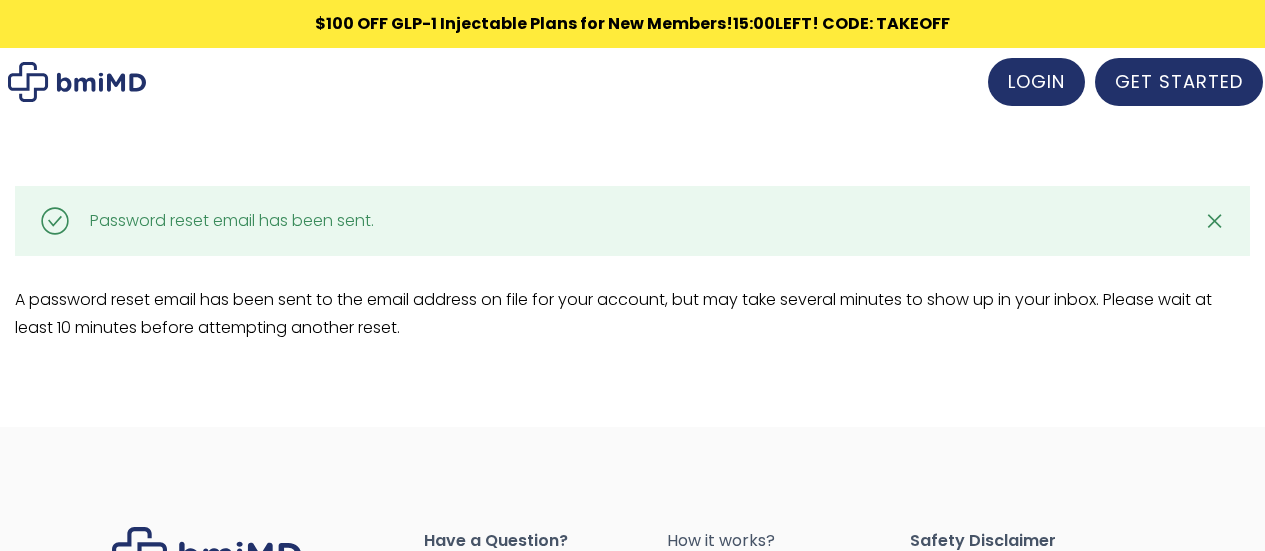scroll, scrollTop: 0, scrollLeft: 0, axis: both 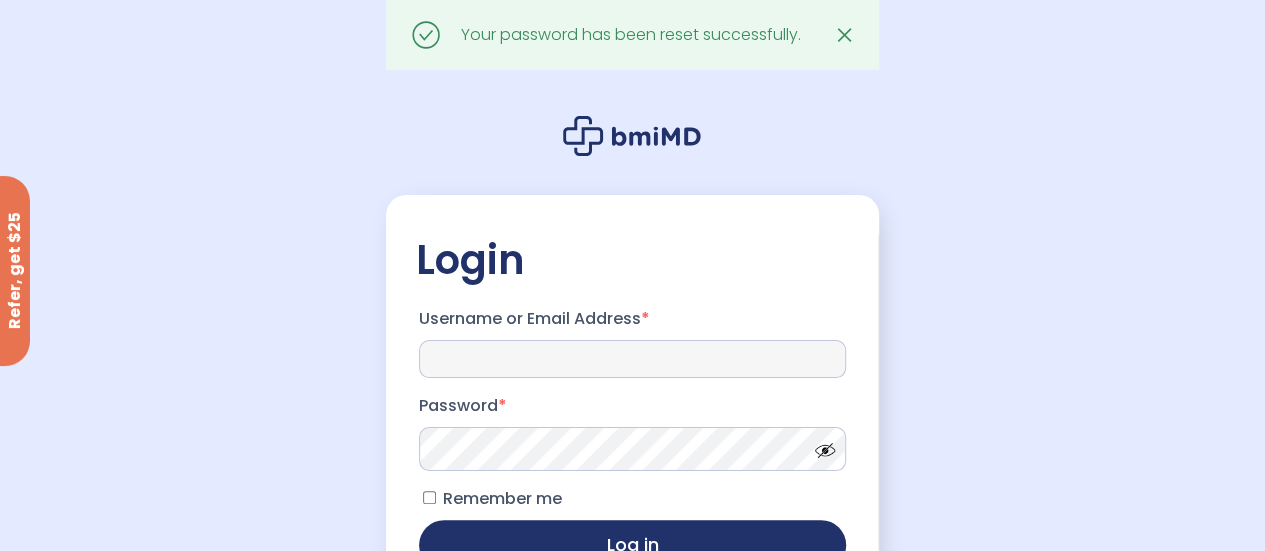 click on "Username or Email Address  *" at bounding box center [632, 359] 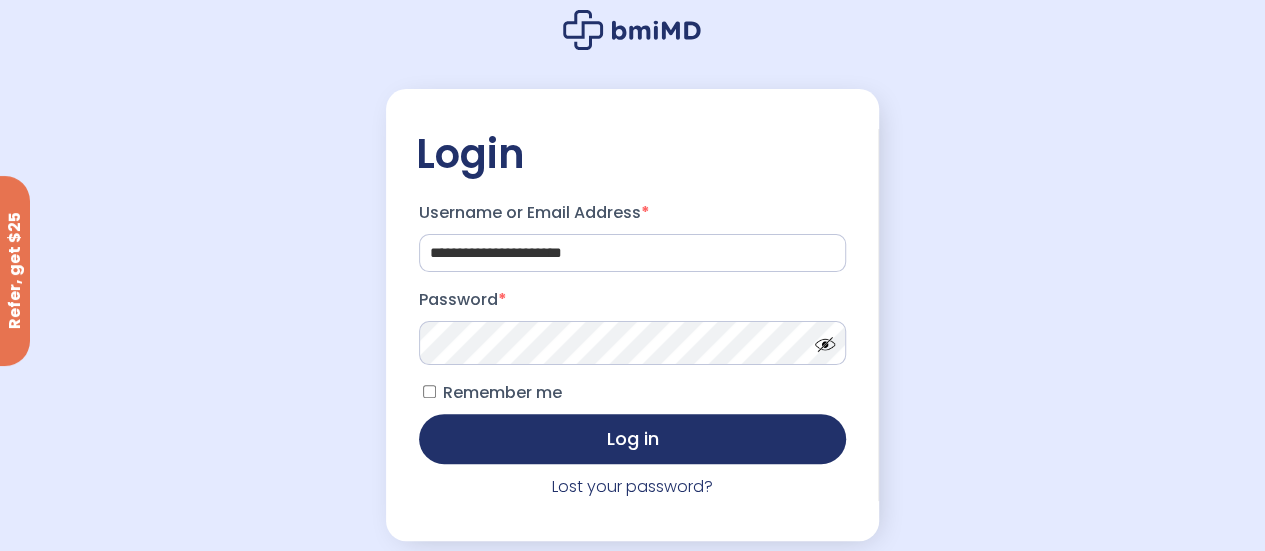scroll, scrollTop: 109, scrollLeft: 0, axis: vertical 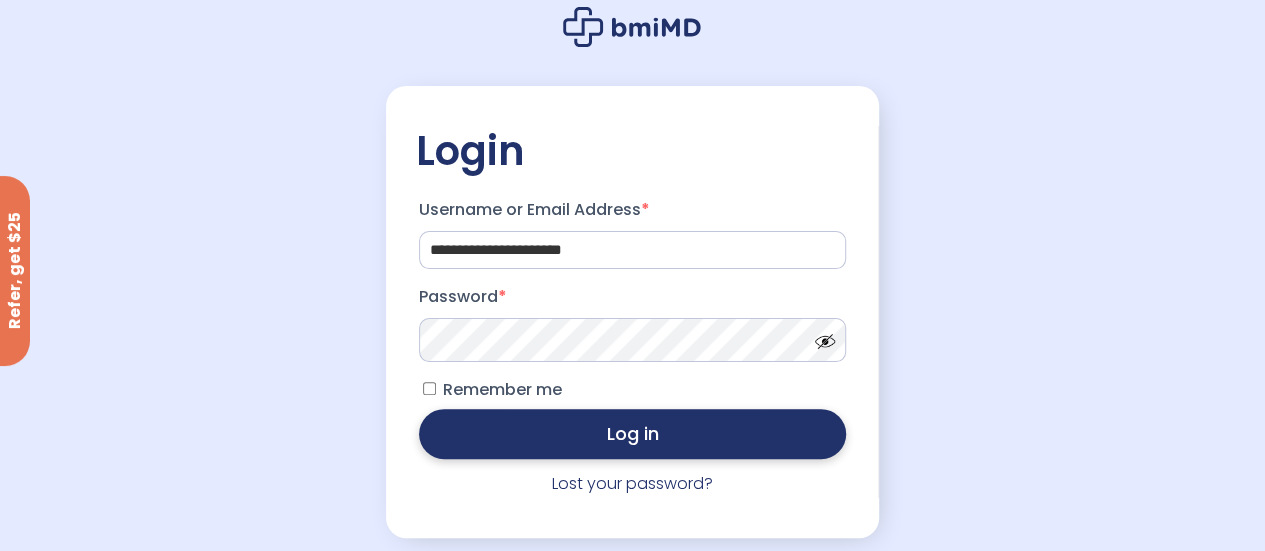 click on "Log in" at bounding box center (632, 434) 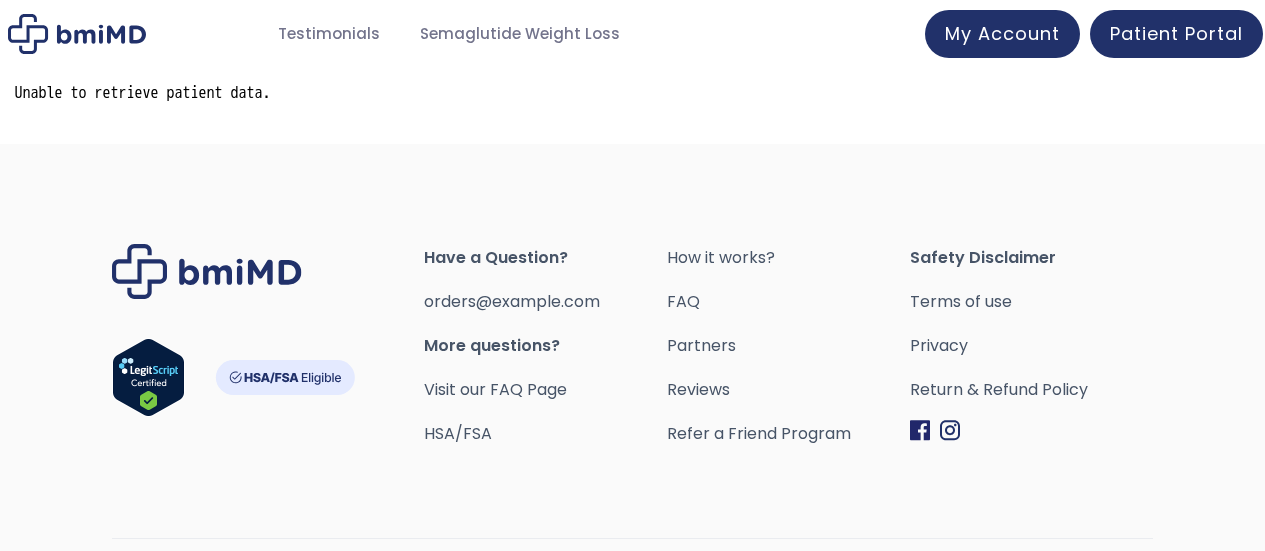 scroll, scrollTop: 0, scrollLeft: 0, axis: both 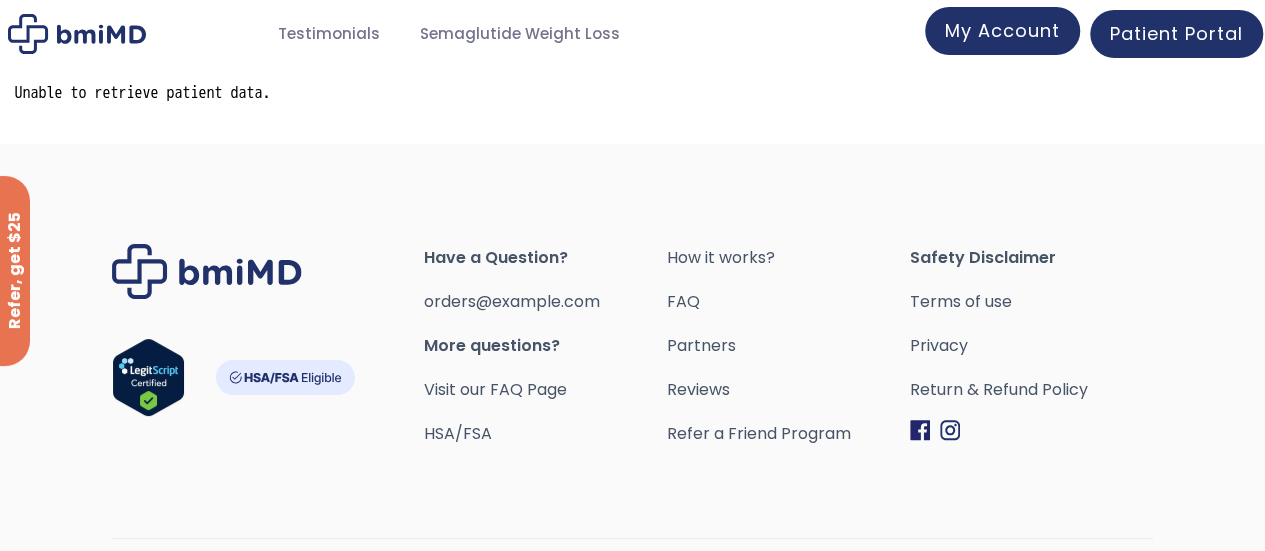 click on "My Account" at bounding box center (1002, 30) 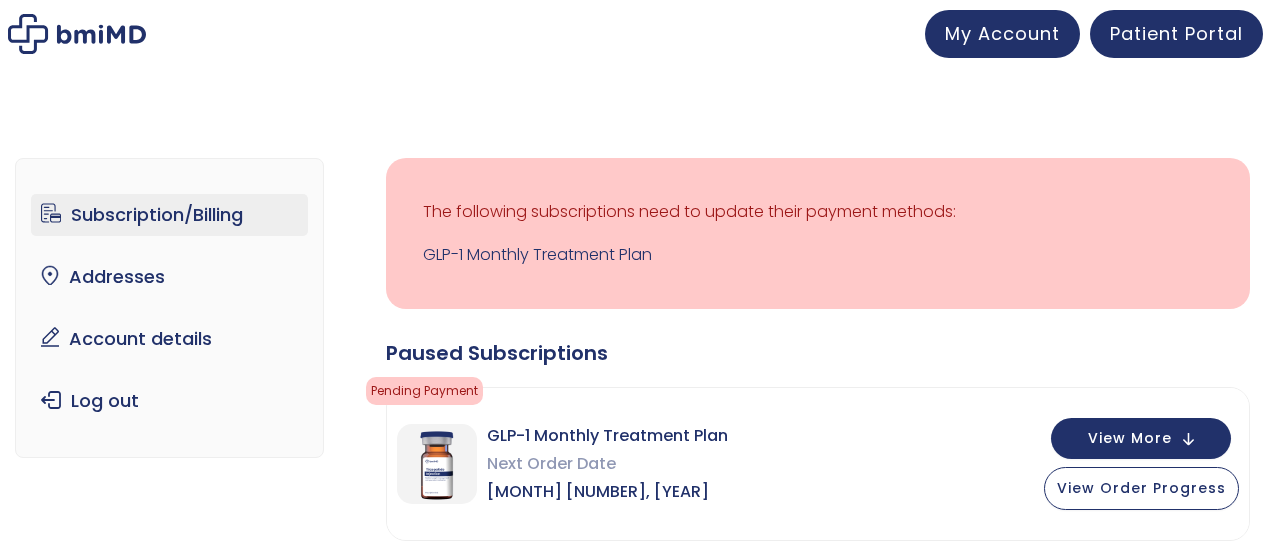 scroll, scrollTop: 0, scrollLeft: 0, axis: both 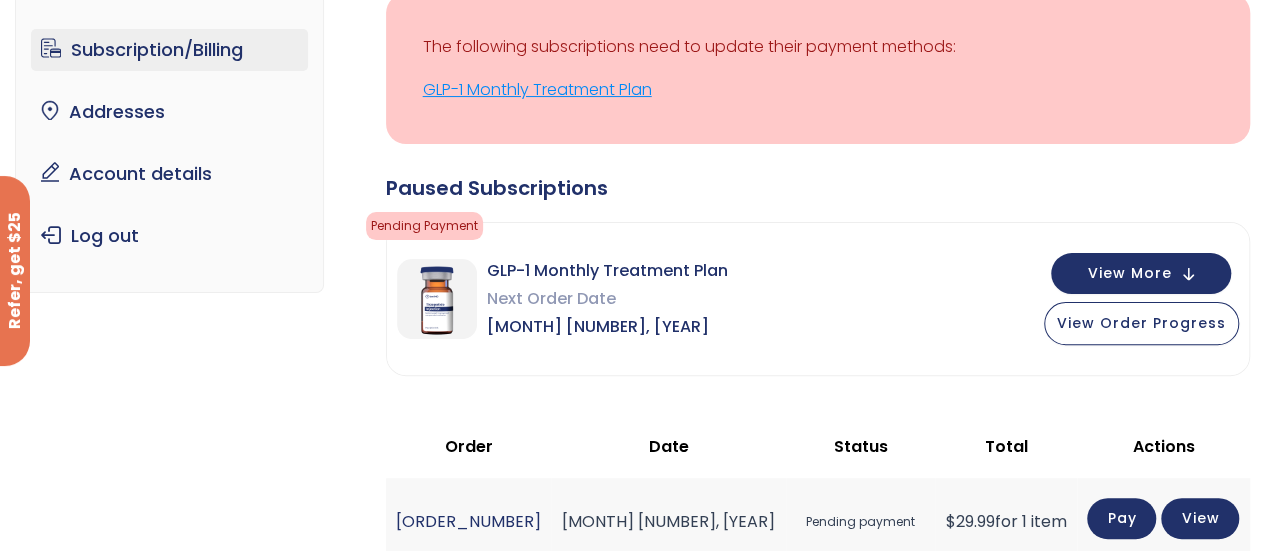 click on "GLP-1 Monthly Treatment Plan" at bounding box center [818, 90] 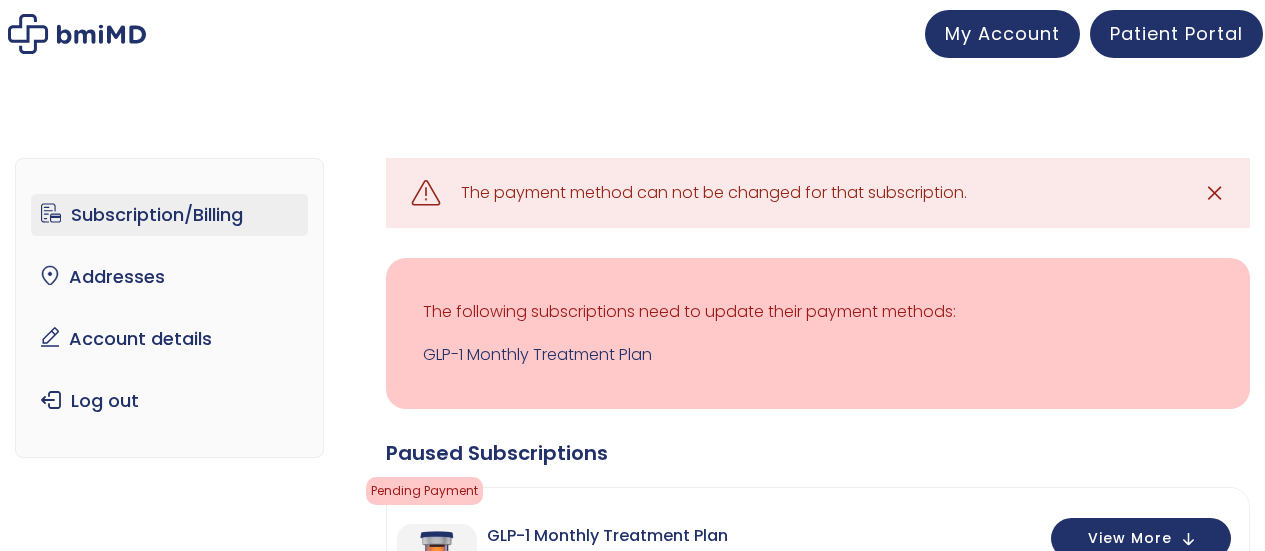 scroll, scrollTop: 0, scrollLeft: 0, axis: both 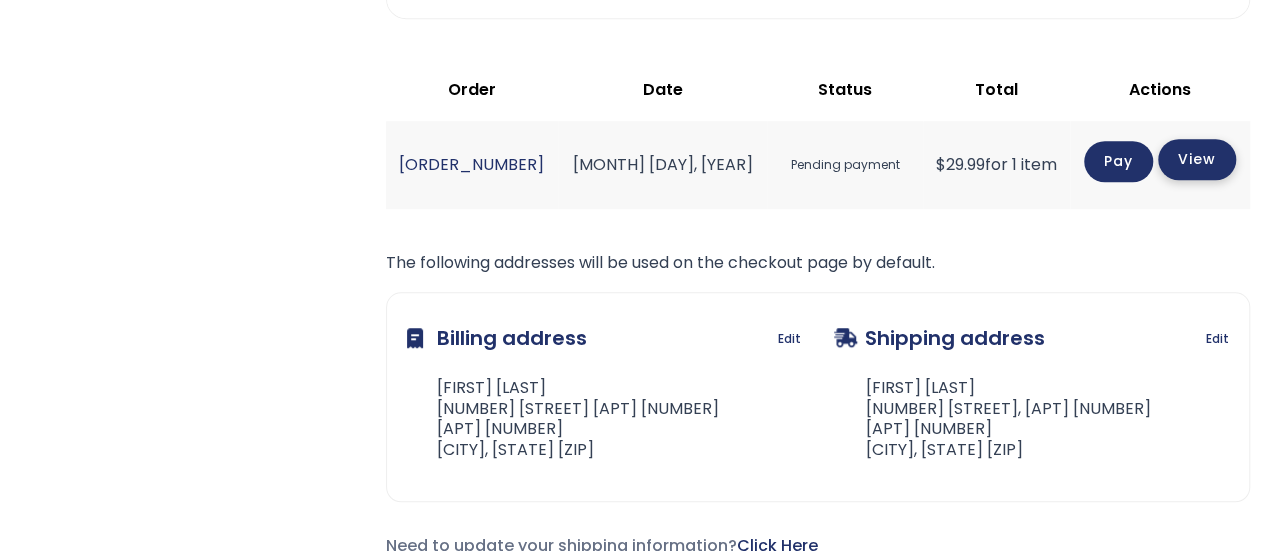 click on "View" 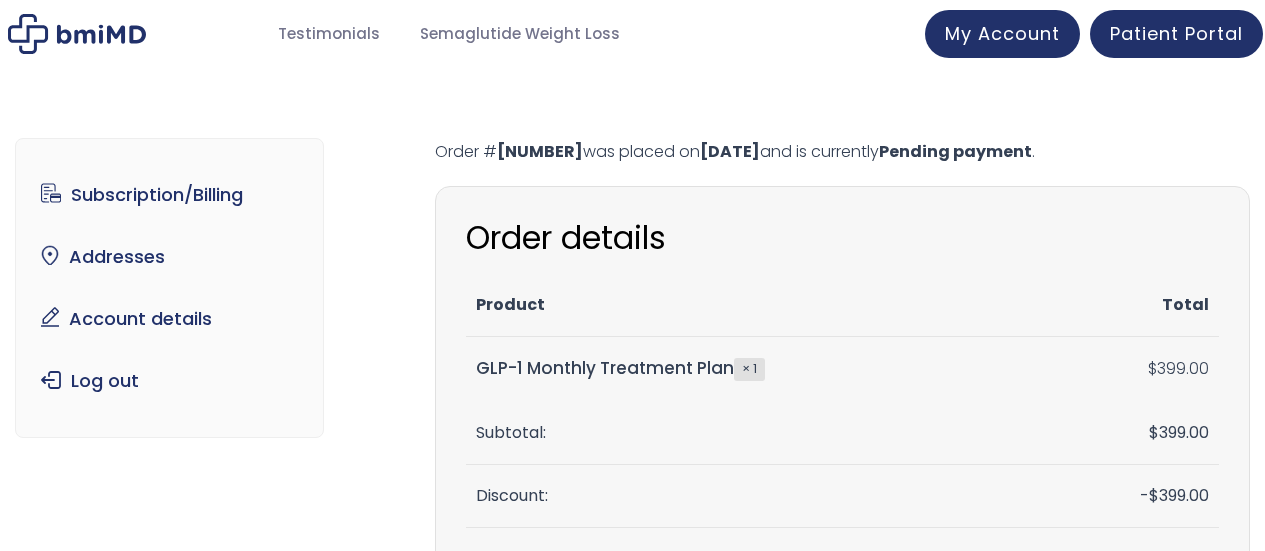 scroll, scrollTop: 0, scrollLeft: 0, axis: both 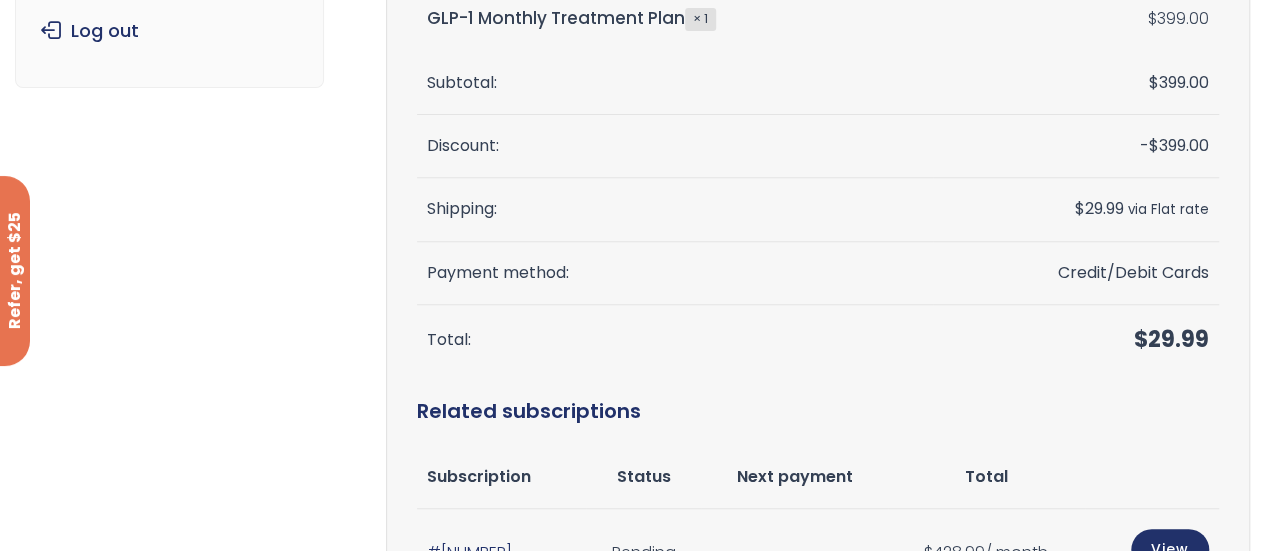click on "Credit/Debit Cards" at bounding box center (1076, 273) 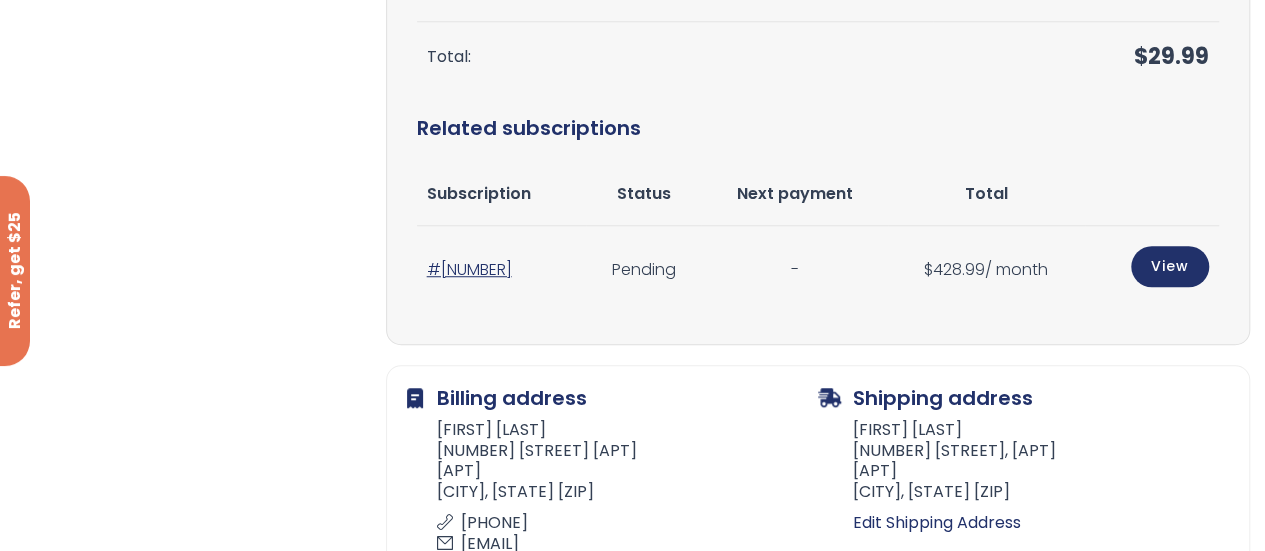 scroll, scrollTop: 591, scrollLeft: 0, axis: vertical 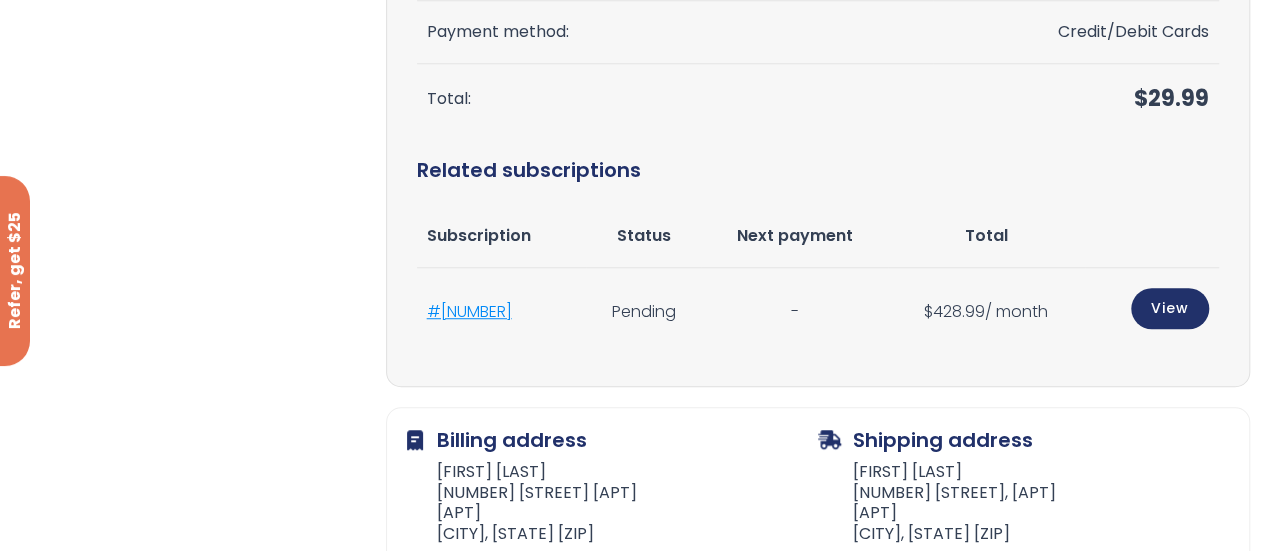click on "#1895098" at bounding box center [469, 311] 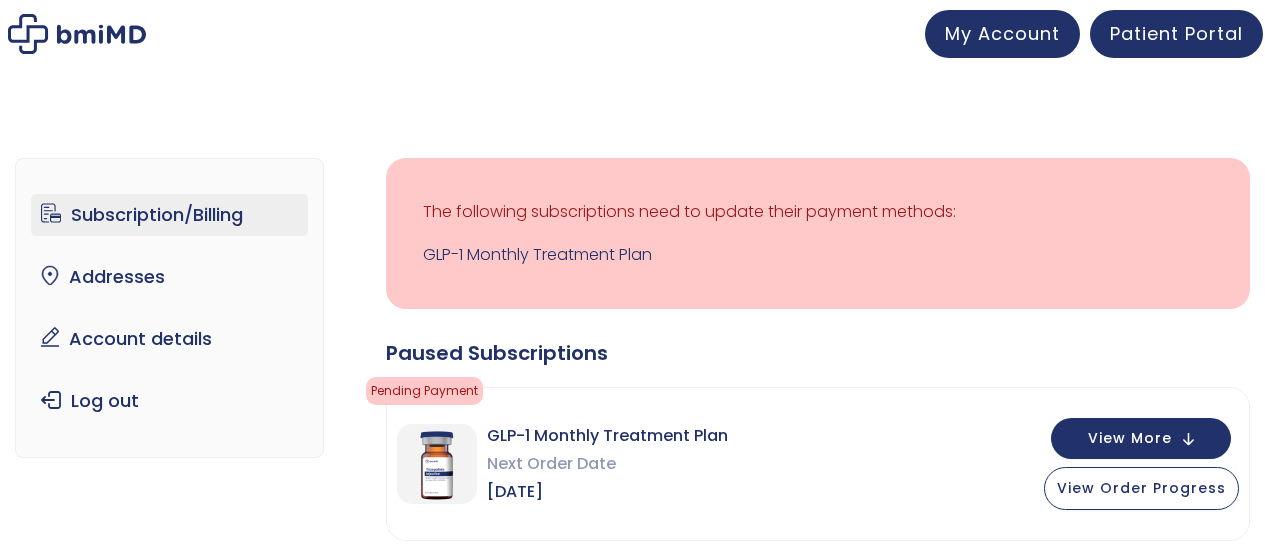 scroll, scrollTop: 0, scrollLeft: 0, axis: both 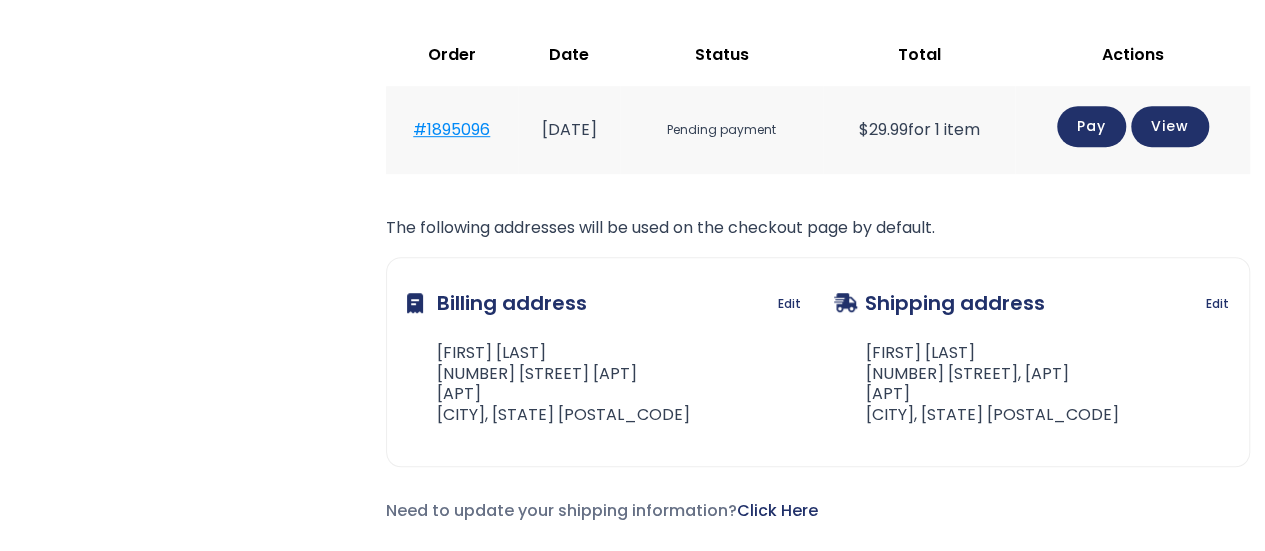 click on "#1895096" 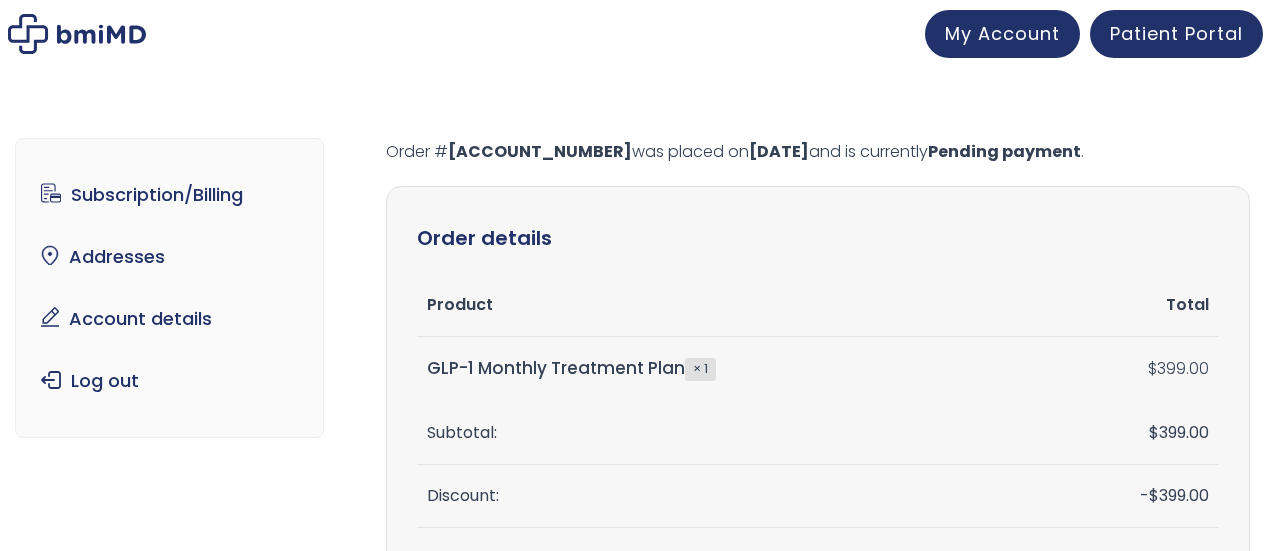 scroll, scrollTop: 0, scrollLeft: 0, axis: both 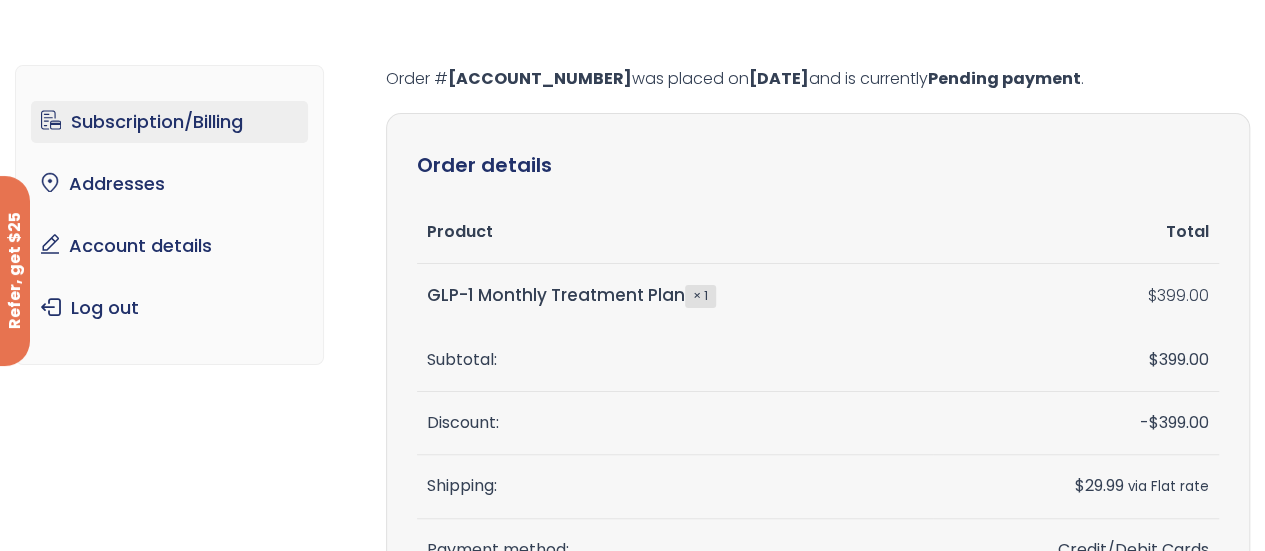 click on "Subscription/Billing" at bounding box center [169, 122] 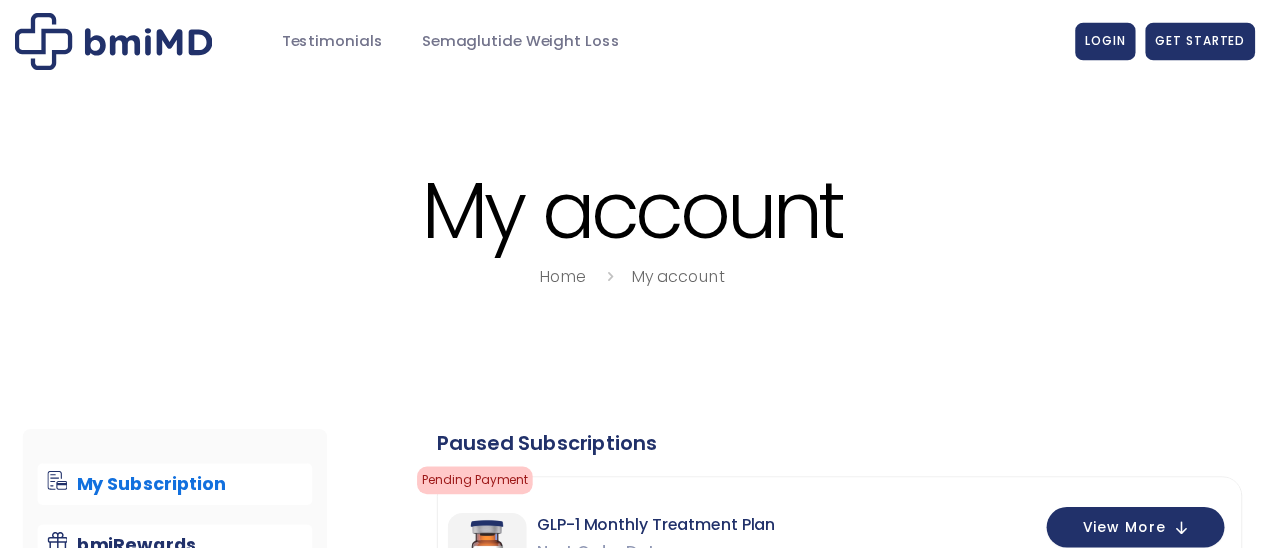 scroll, scrollTop: 0, scrollLeft: 0, axis: both 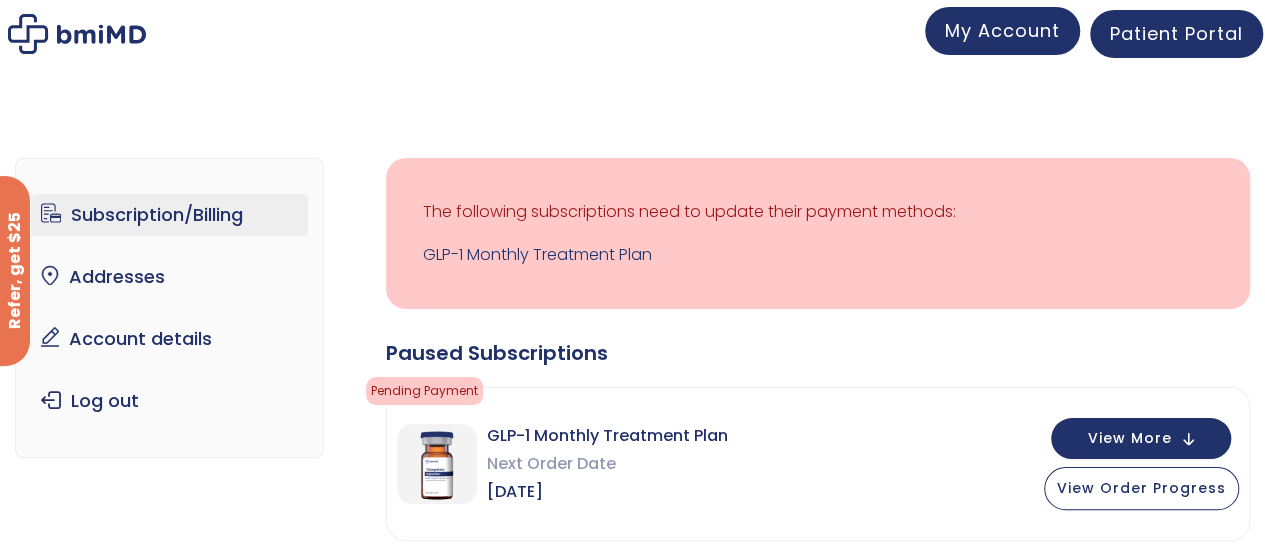 click on "My Account" at bounding box center (1002, 30) 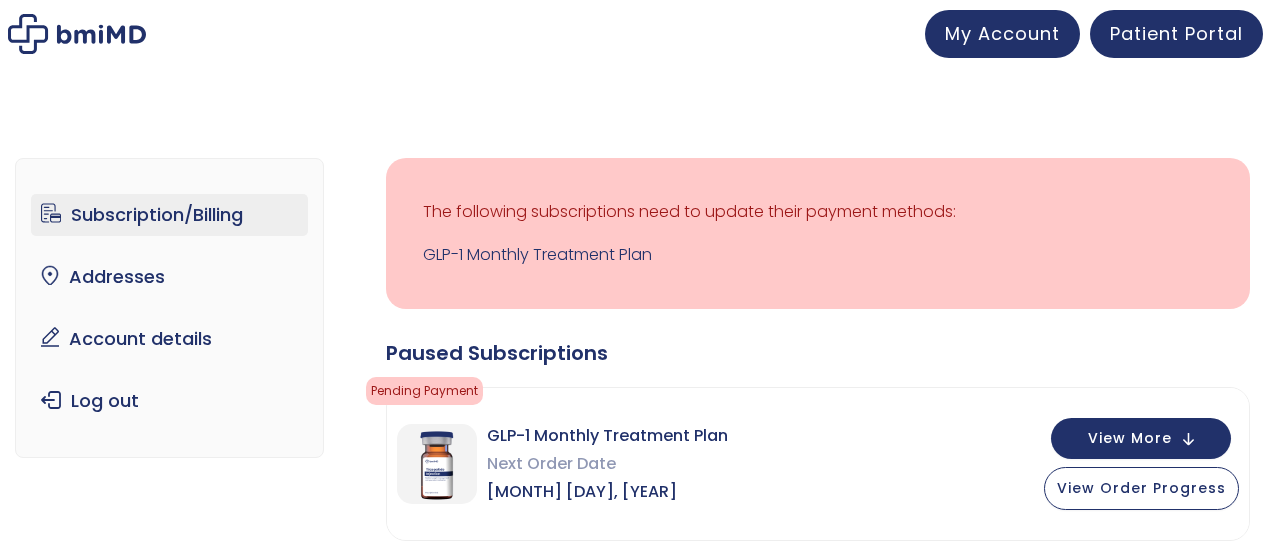 scroll, scrollTop: 0, scrollLeft: 0, axis: both 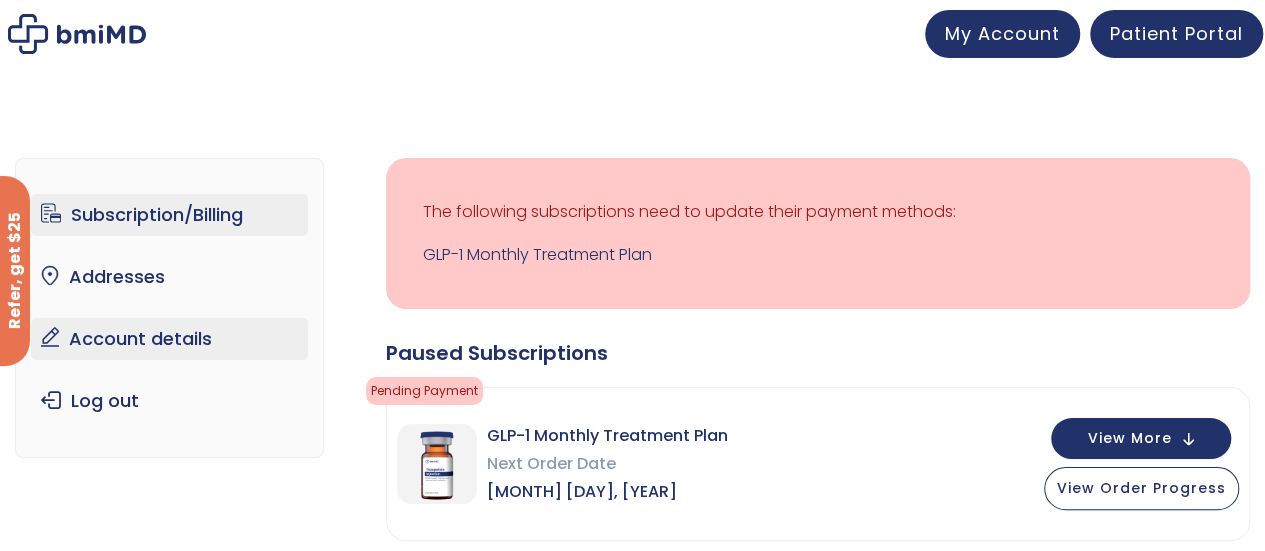 click on "Account details" at bounding box center (169, 339) 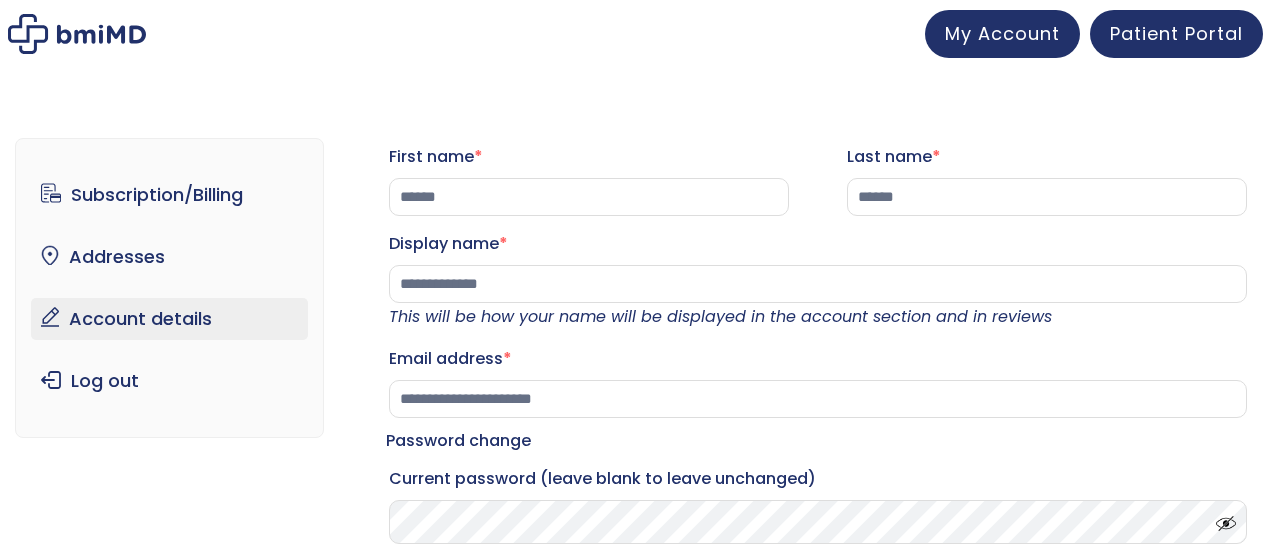 scroll, scrollTop: 0, scrollLeft: 0, axis: both 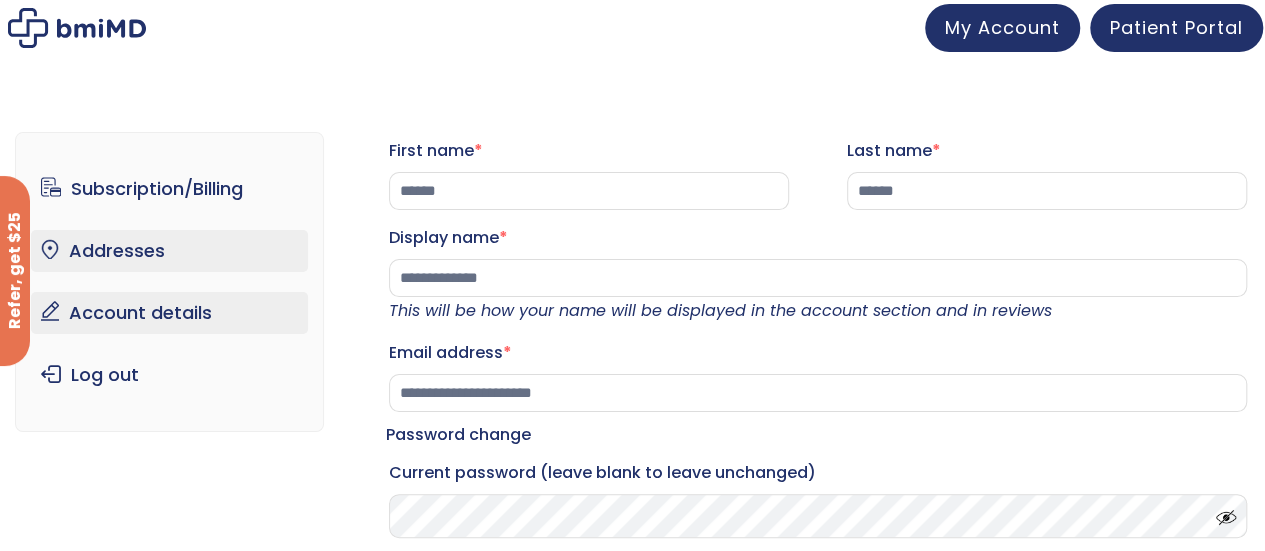 click on "Addresses" at bounding box center [169, 251] 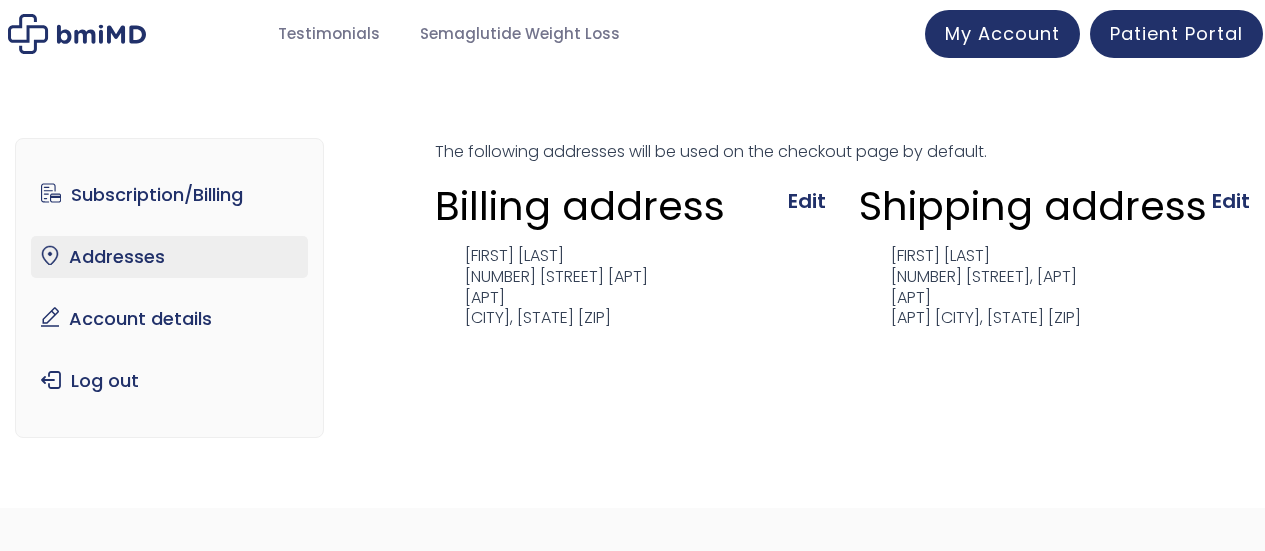 scroll, scrollTop: 0, scrollLeft: 0, axis: both 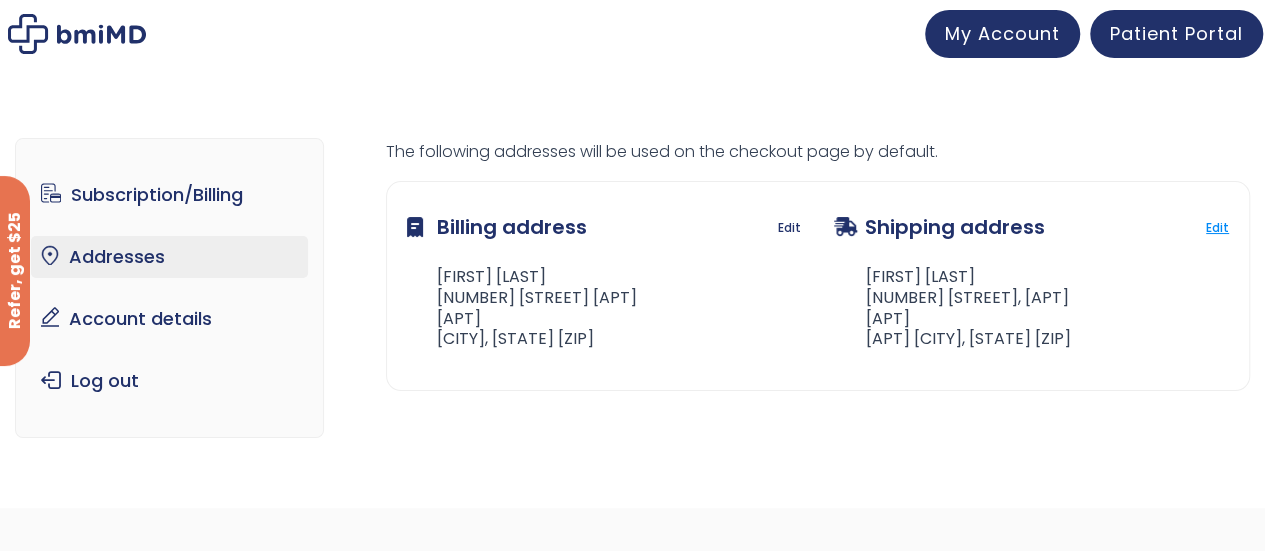 click on "Edit" 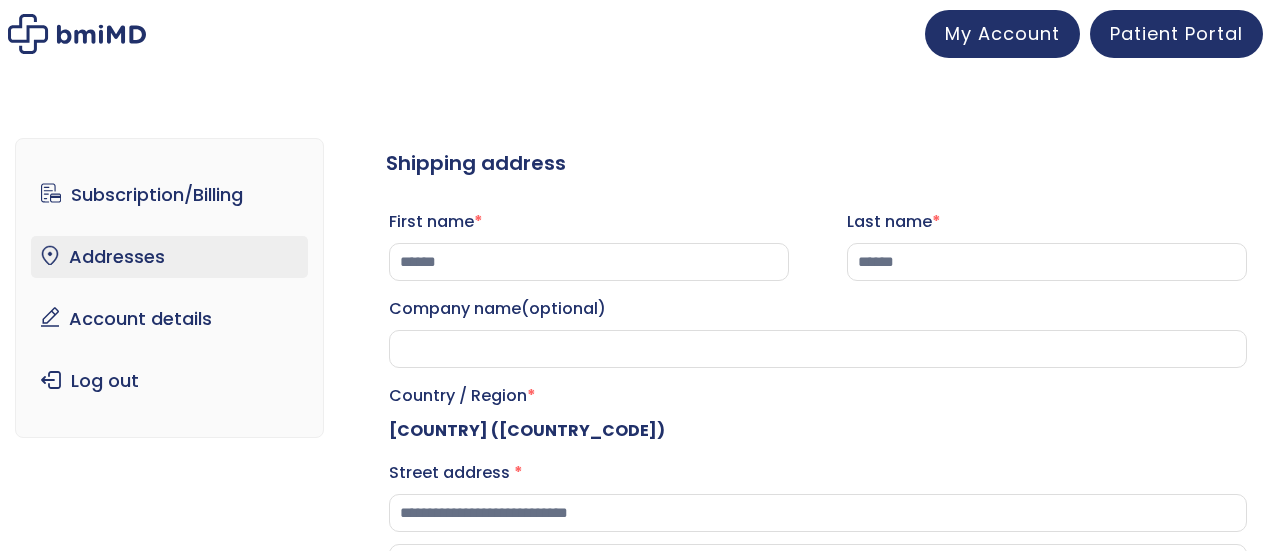 select on "**" 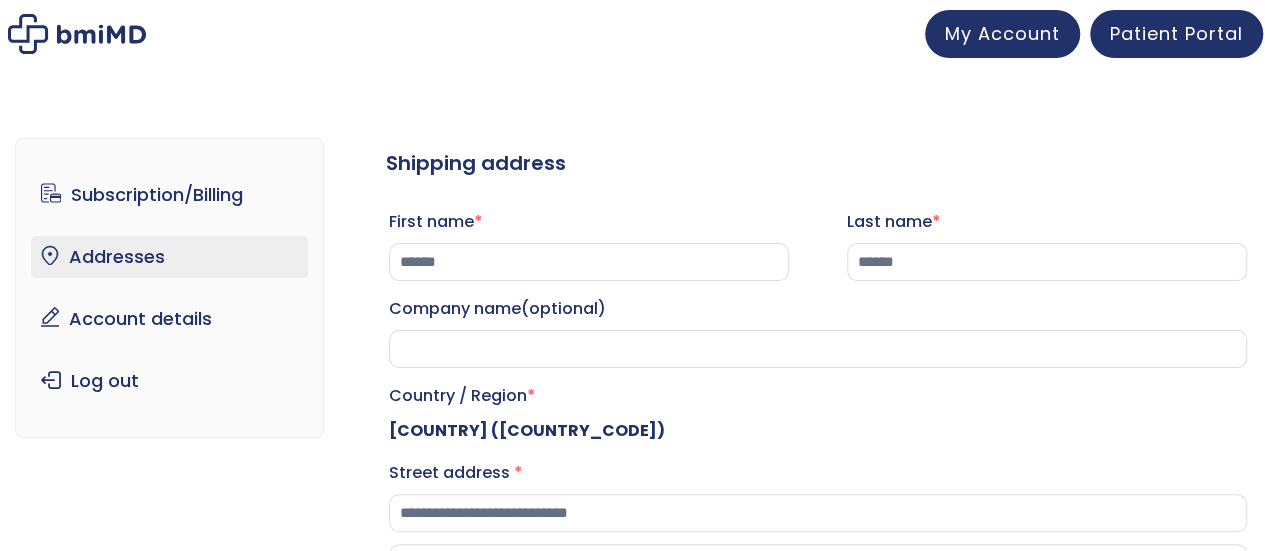 scroll, scrollTop: 0, scrollLeft: 0, axis: both 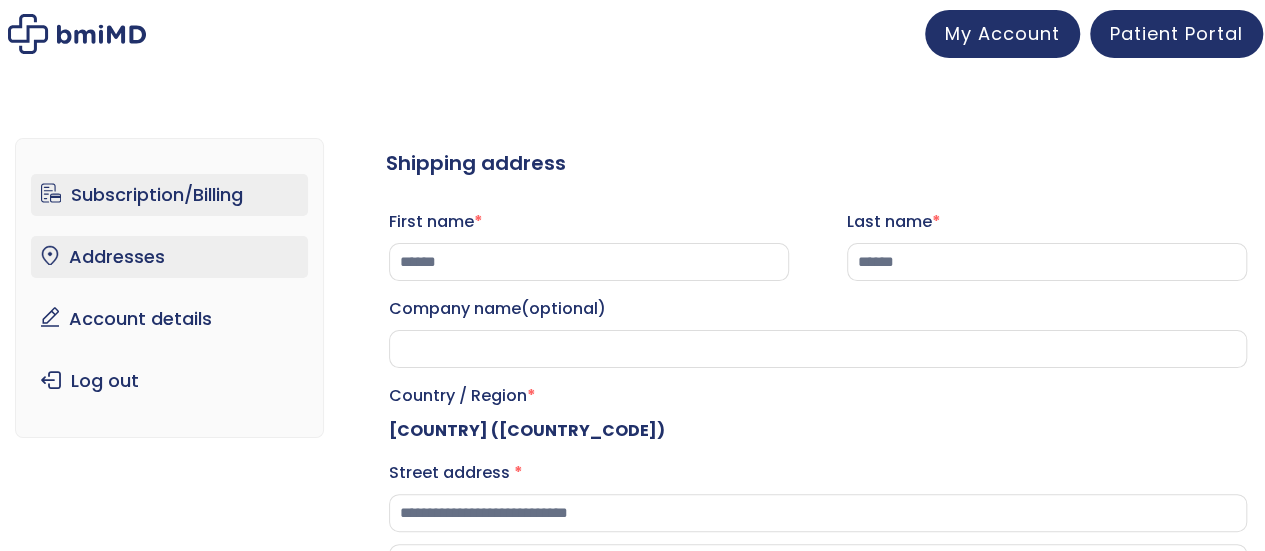 click on "Subscription/Billing" at bounding box center [169, 195] 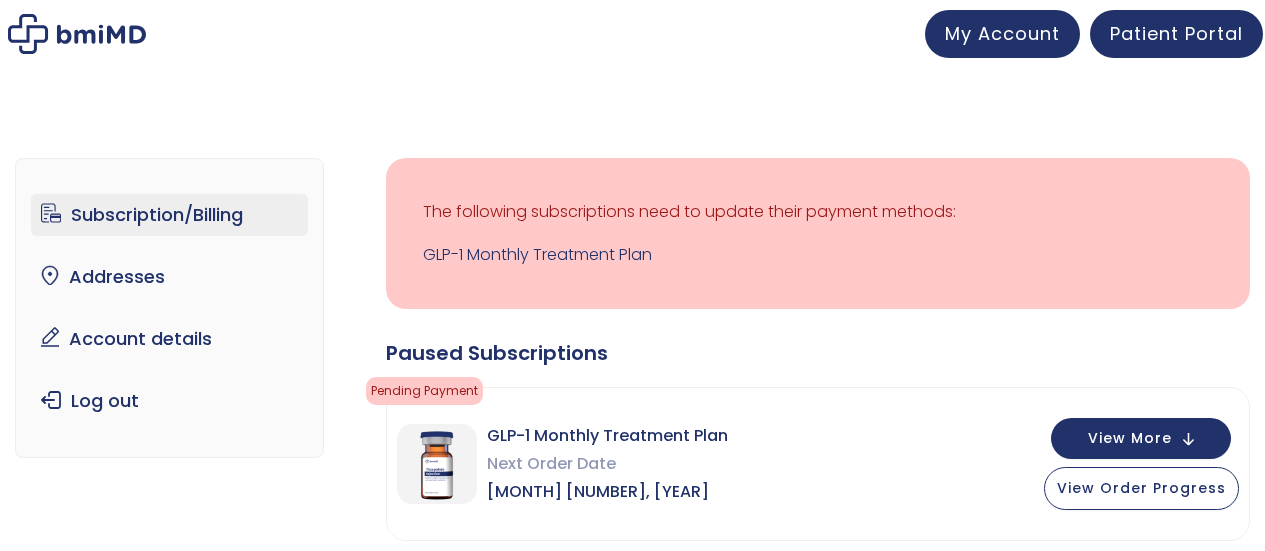 scroll, scrollTop: 0, scrollLeft: 0, axis: both 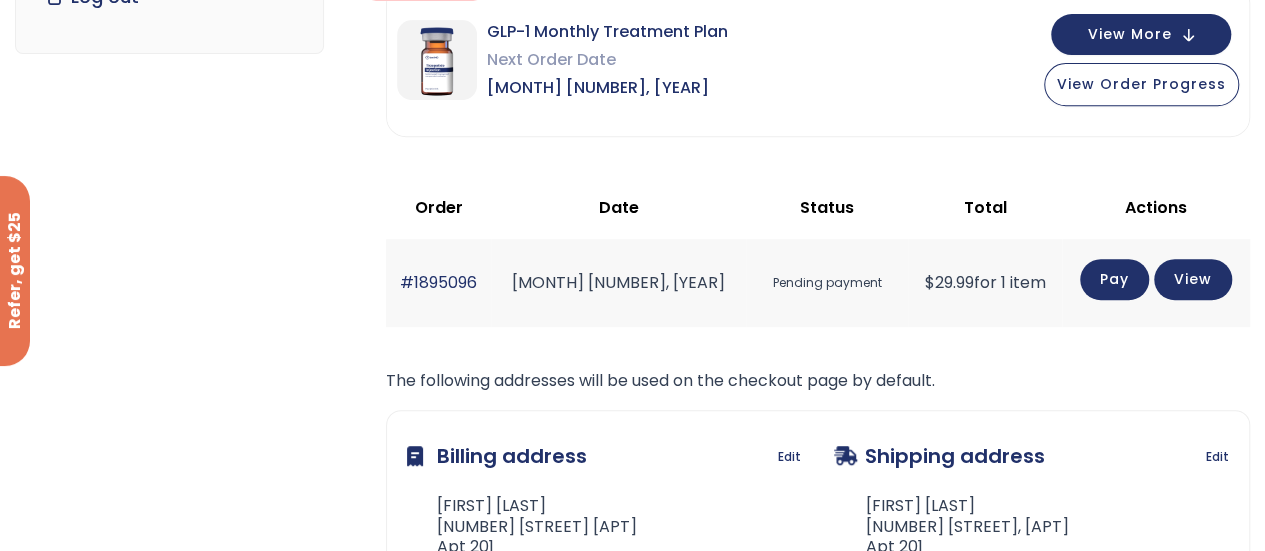 click on "Pay" 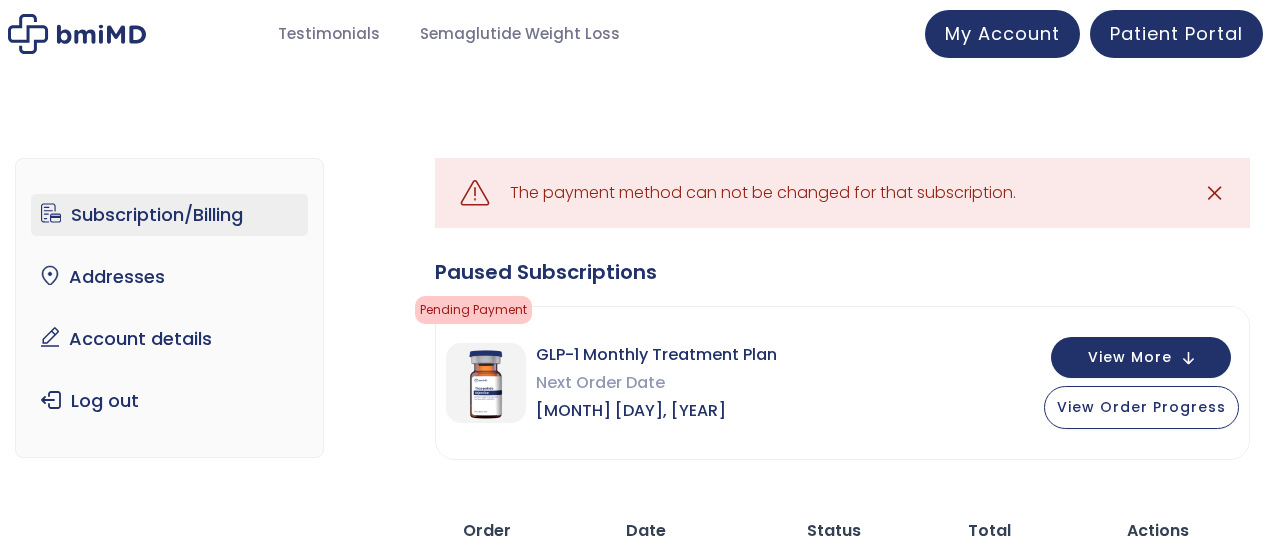 scroll, scrollTop: 0, scrollLeft: 0, axis: both 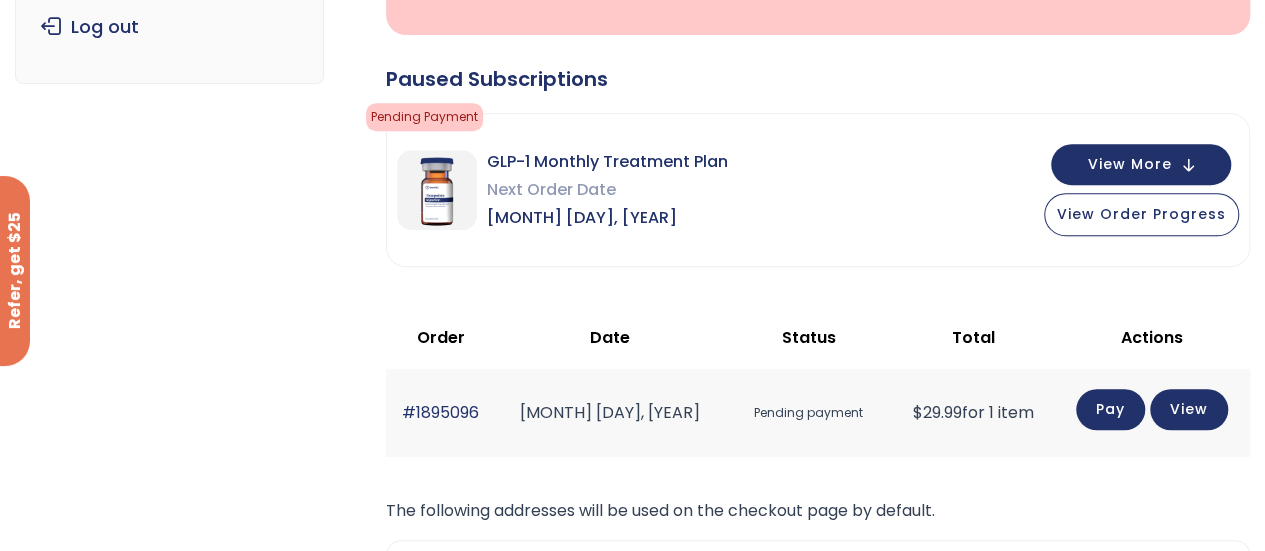 click at bounding box center (437, 190) 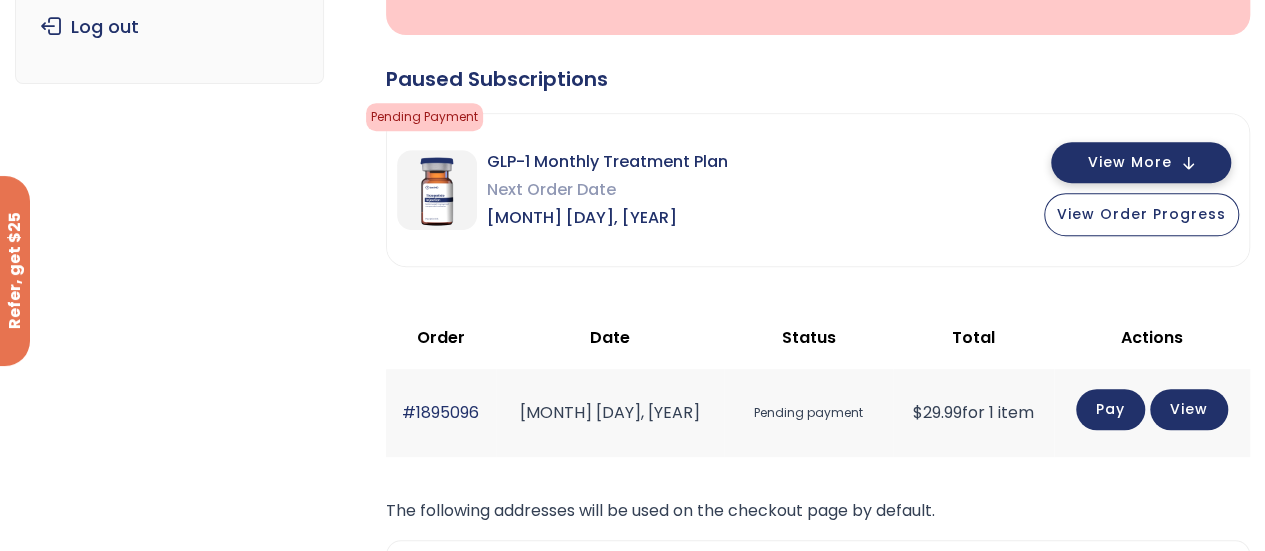 click on "View More" at bounding box center (1141, 162) 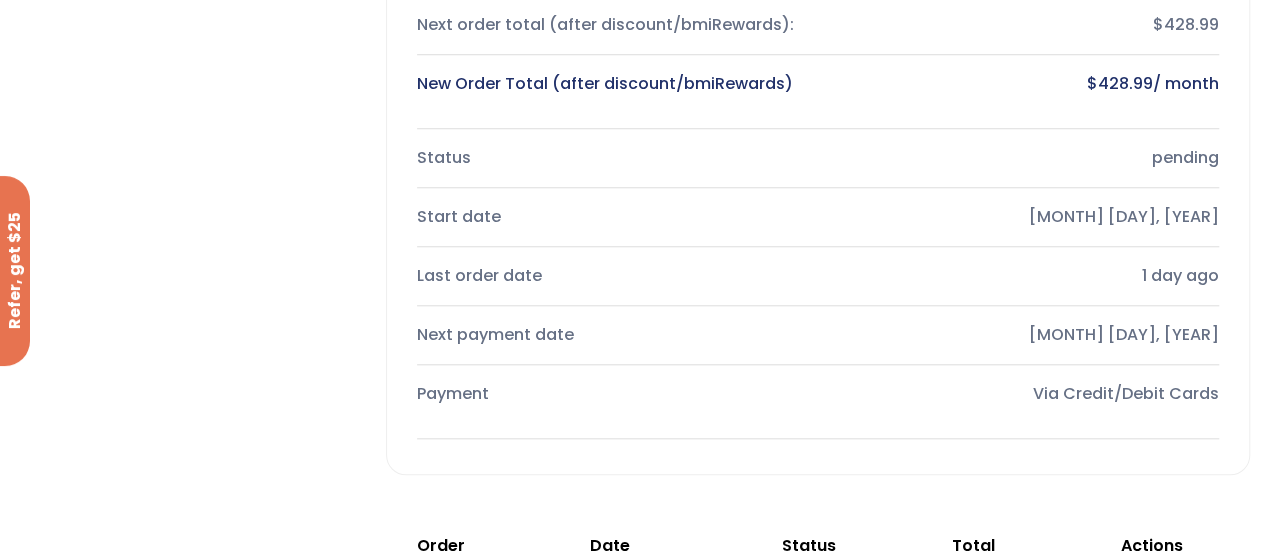 scroll, scrollTop: 748, scrollLeft: 0, axis: vertical 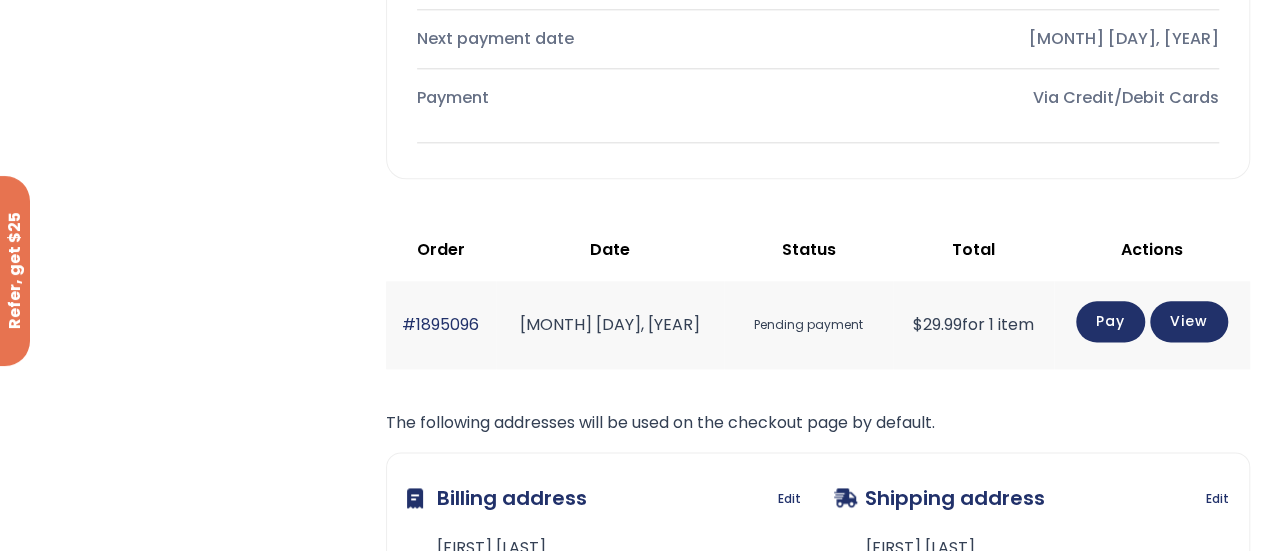 click on "Pending payment" 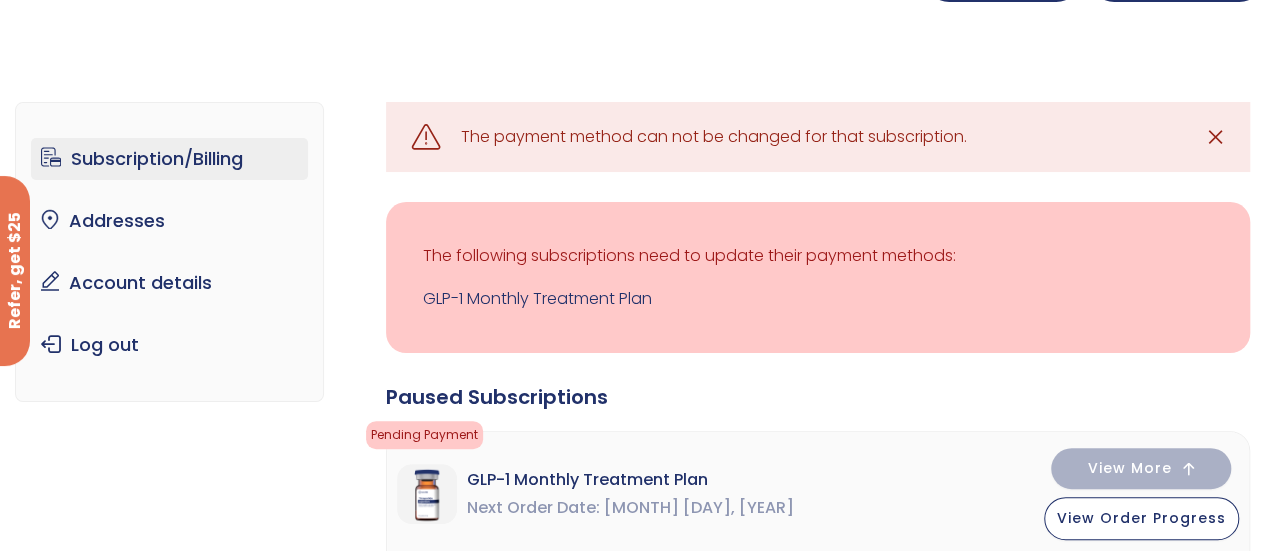 scroll, scrollTop: 0, scrollLeft: 0, axis: both 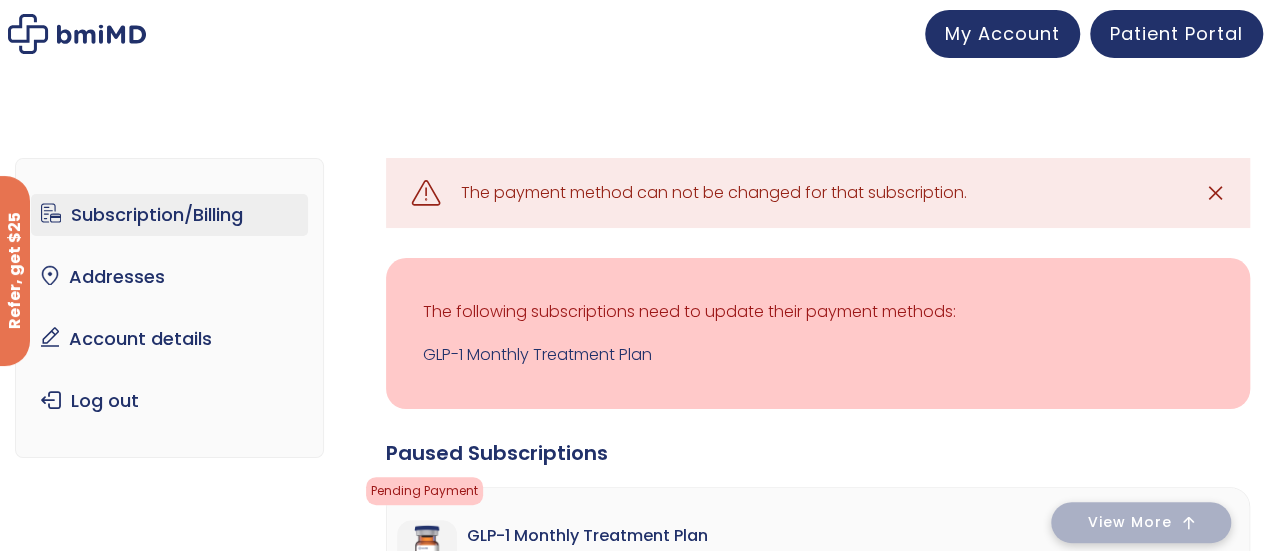 click on "View More" at bounding box center (1141, 522) 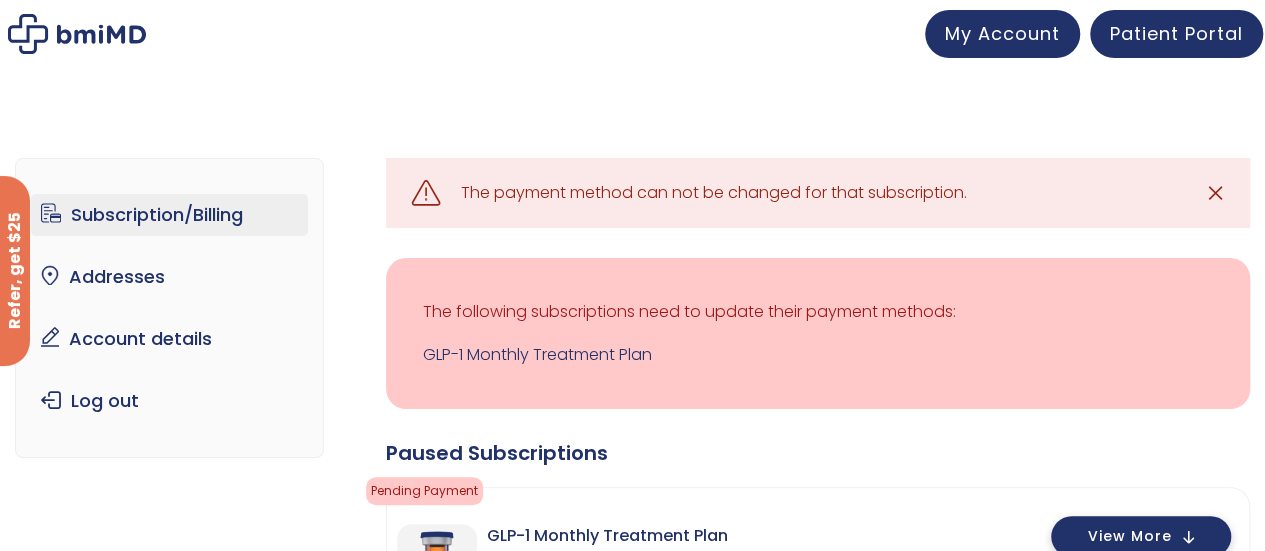 click on "View More" at bounding box center (1141, 536) 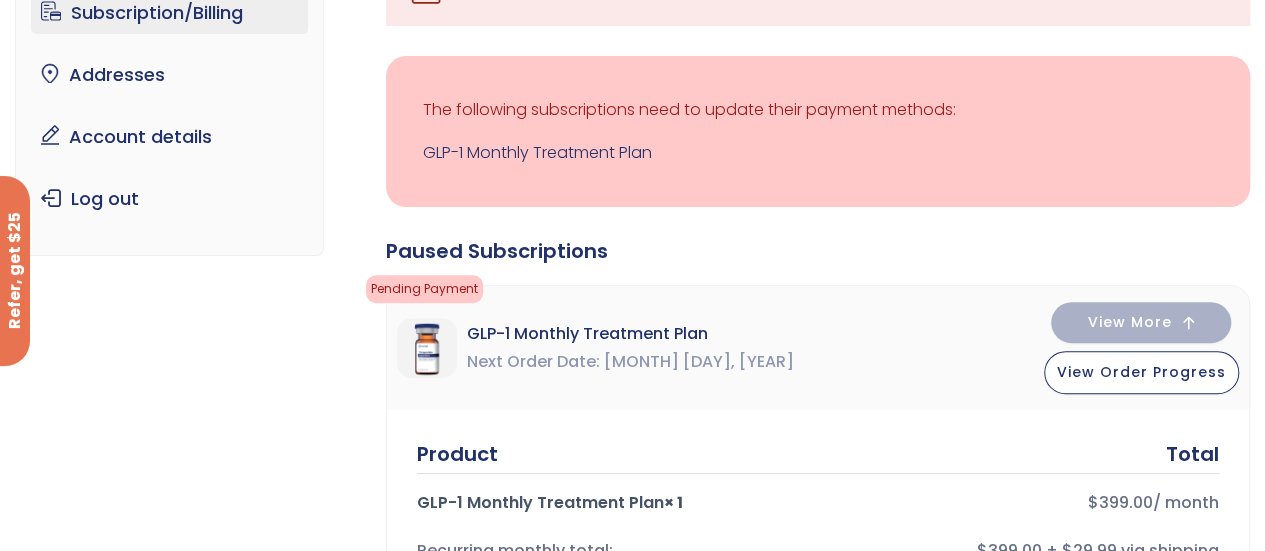 scroll, scrollTop: 415, scrollLeft: 0, axis: vertical 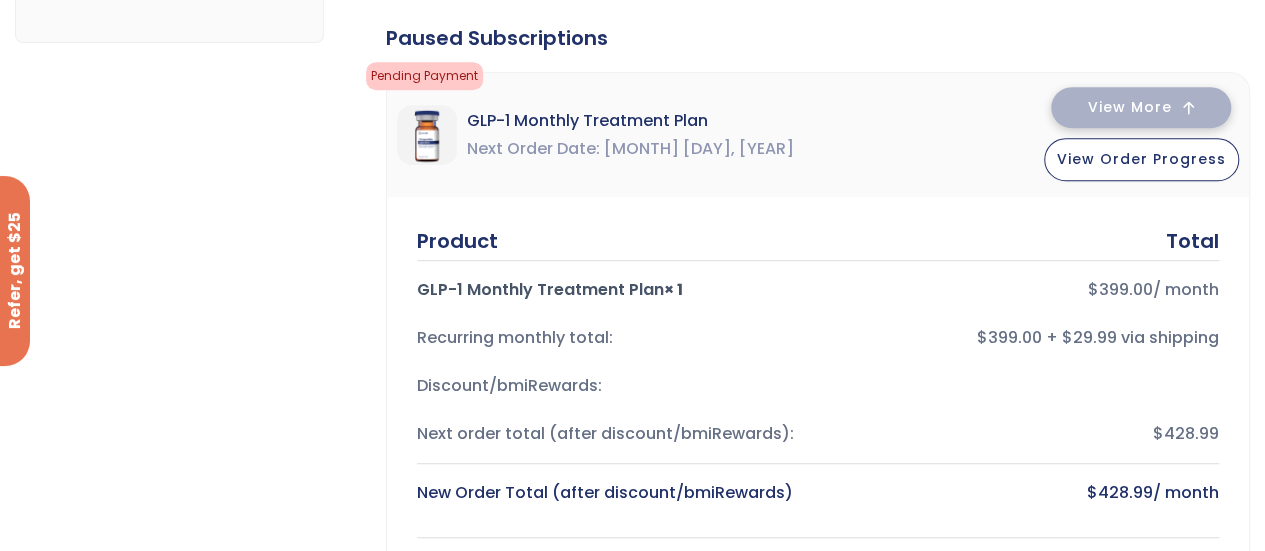 click on "View More" at bounding box center (1141, 107) 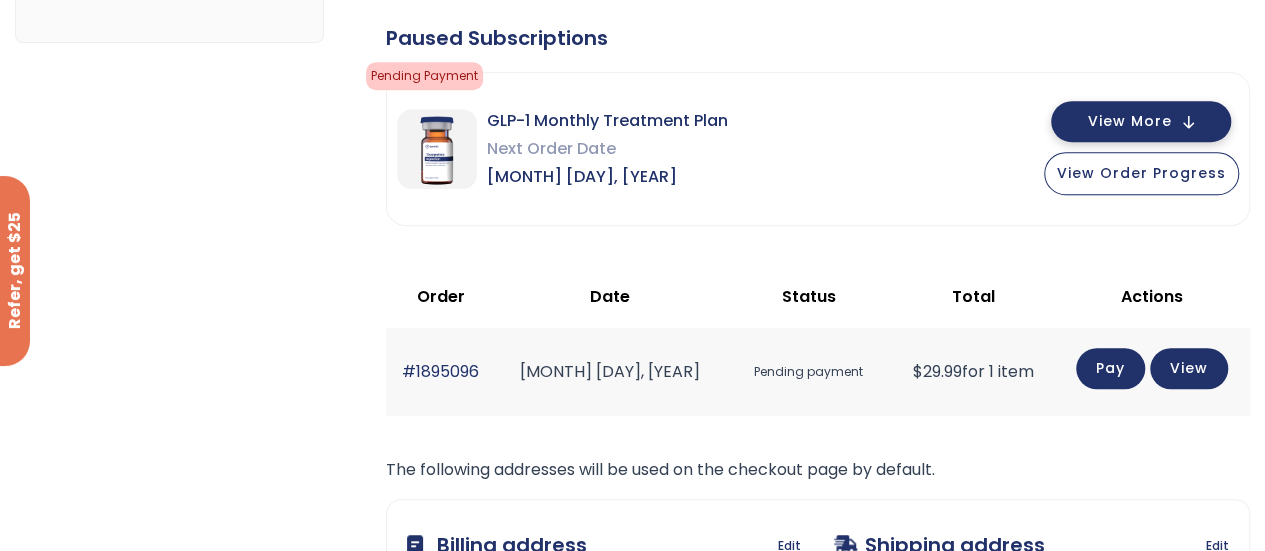 click on "GLP-1 Monthly Treatment Plan
Next Order Date
Sep 05, 2025
View More
View Order Progress" at bounding box center (818, 149) 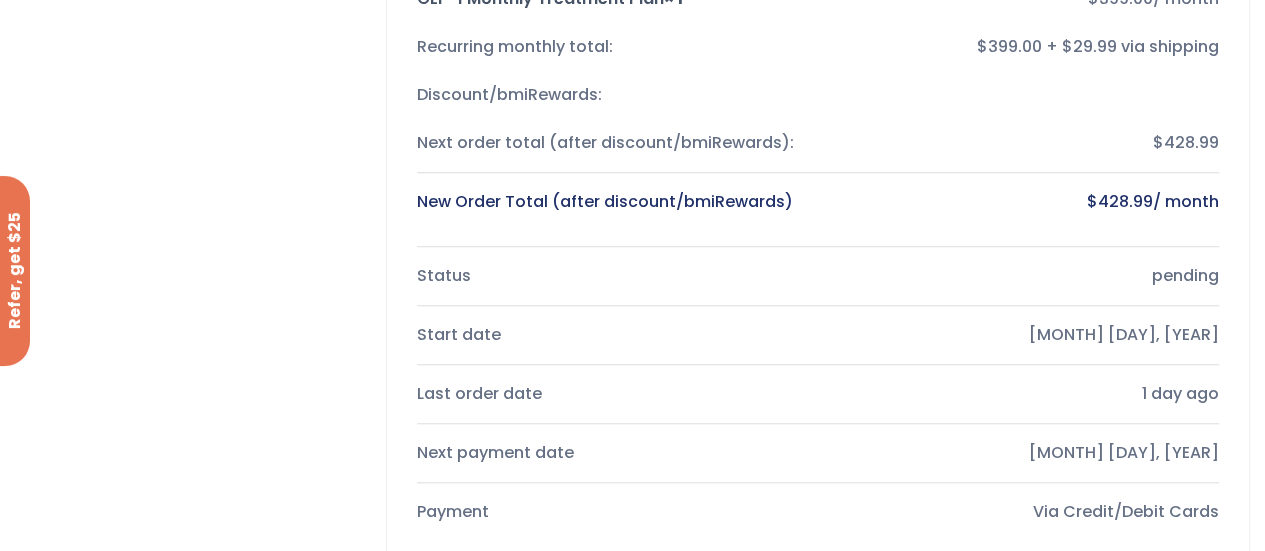 scroll, scrollTop: 696, scrollLeft: 0, axis: vertical 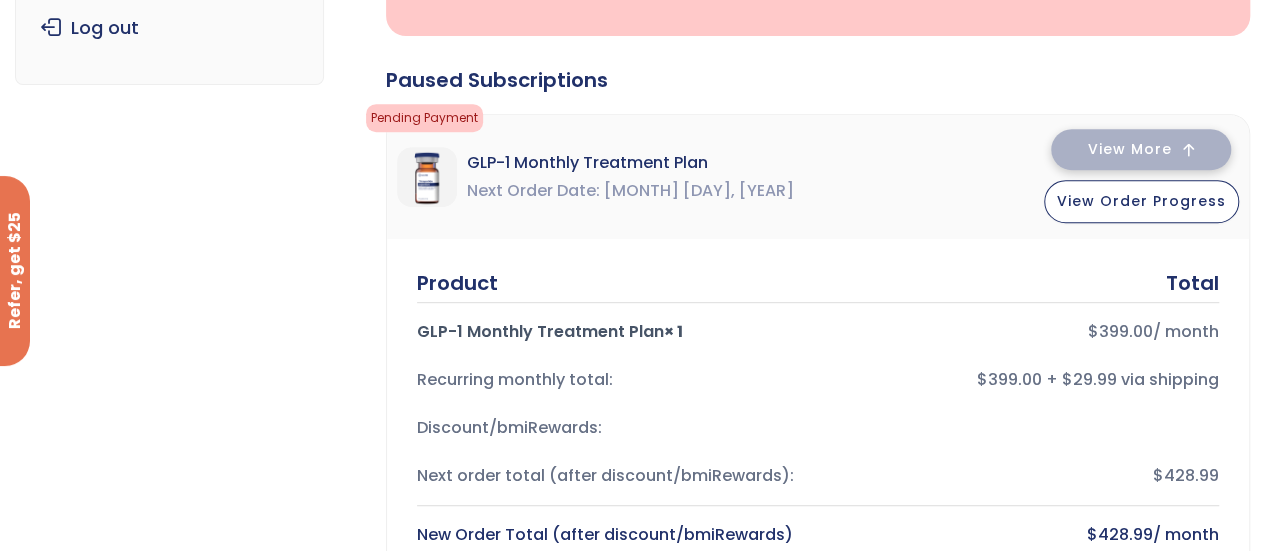 click on "View More" at bounding box center [1141, 149] 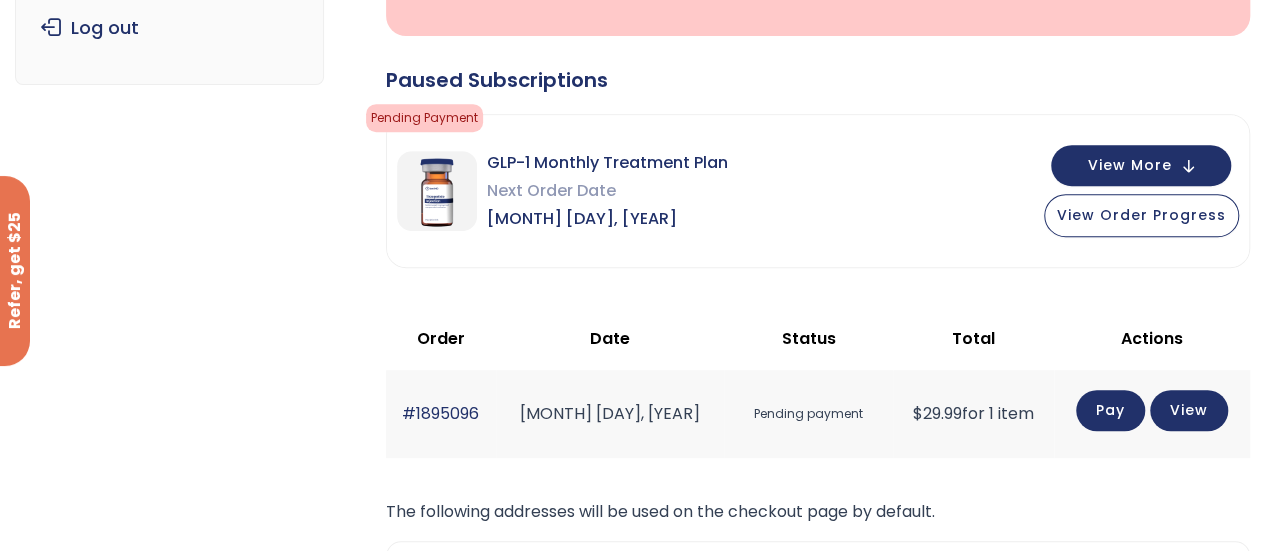 click on "Pending payment" 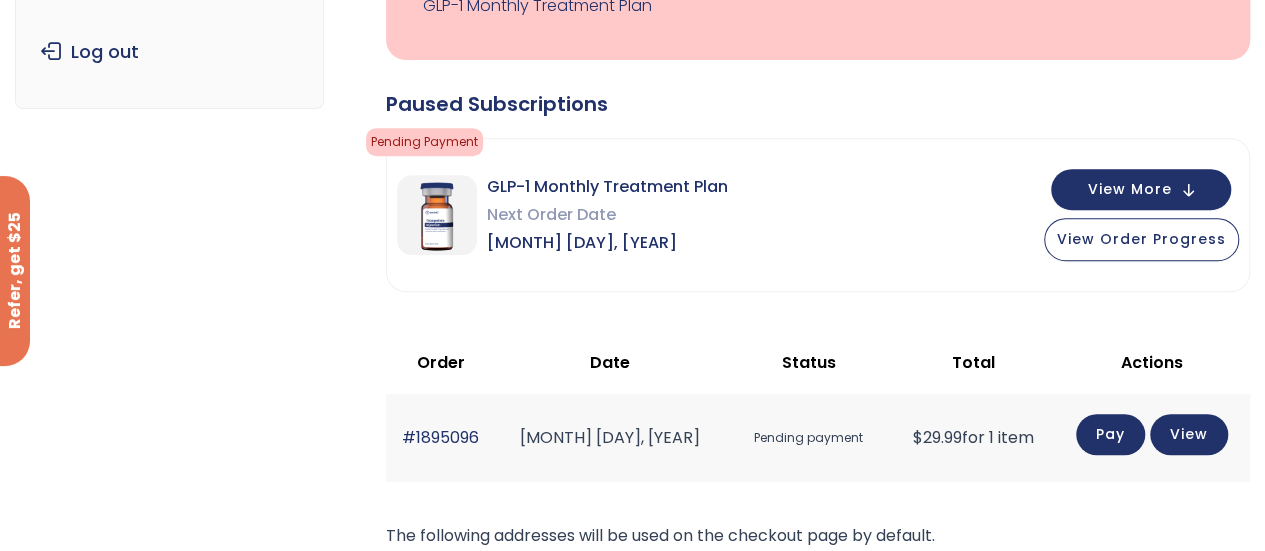 scroll, scrollTop: 354, scrollLeft: 0, axis: vertical 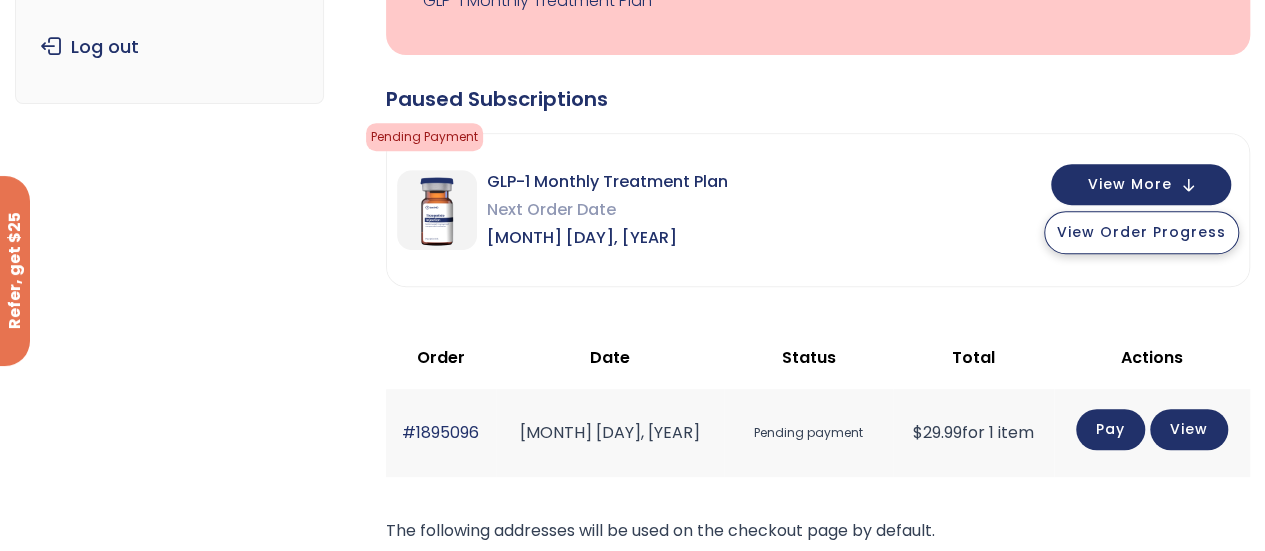 click on "View Order Progress" at bounding box center [1141, 232] 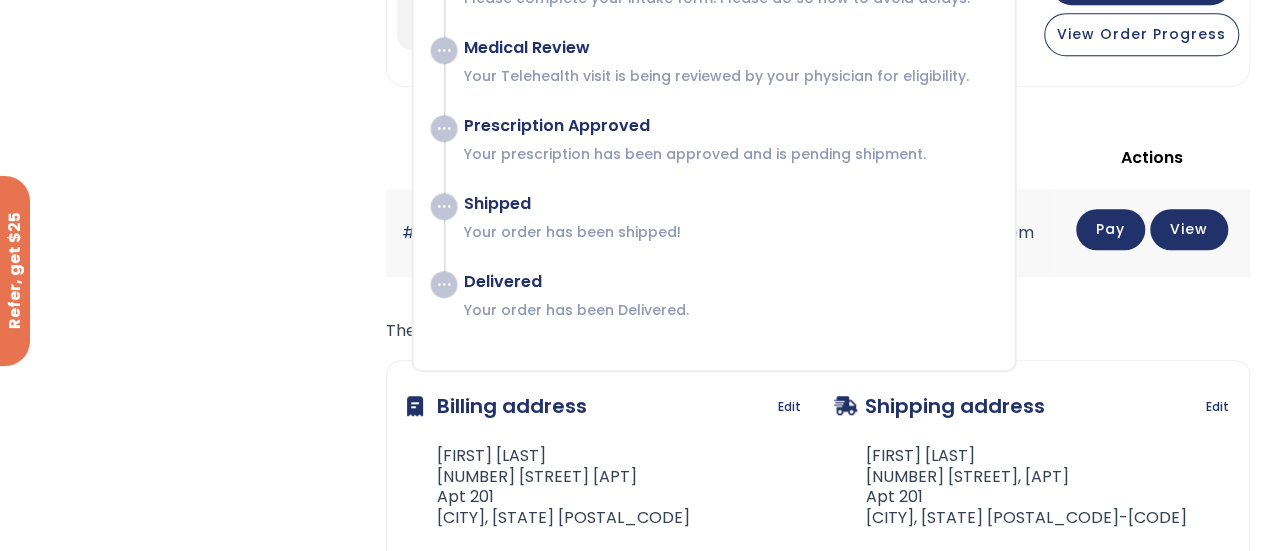 scroll, scrollTop: 439, scrollLeft: 0, axis: vertical 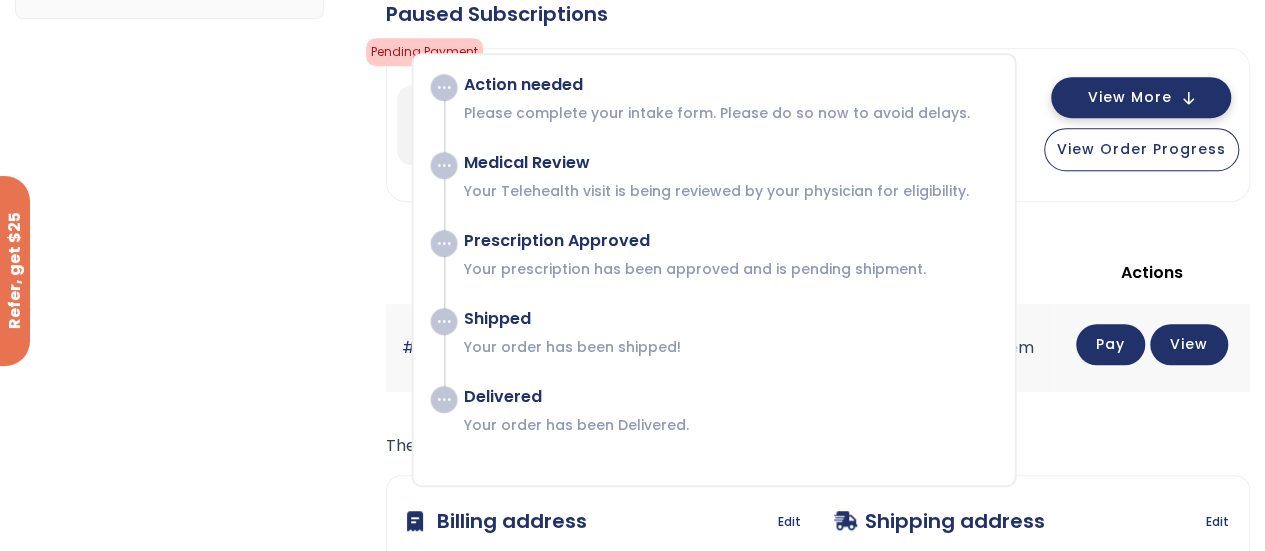 click on "View More" at bounding box center [1141, 97] 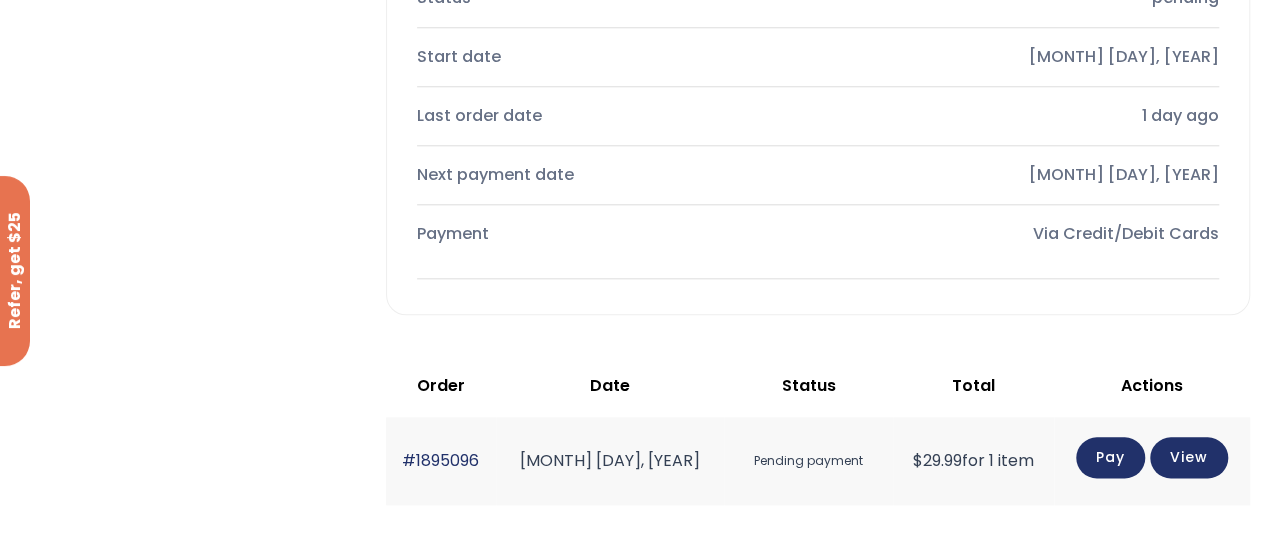 scroll, scrollTop: 996, scrollLeft: 0, axis: vertical 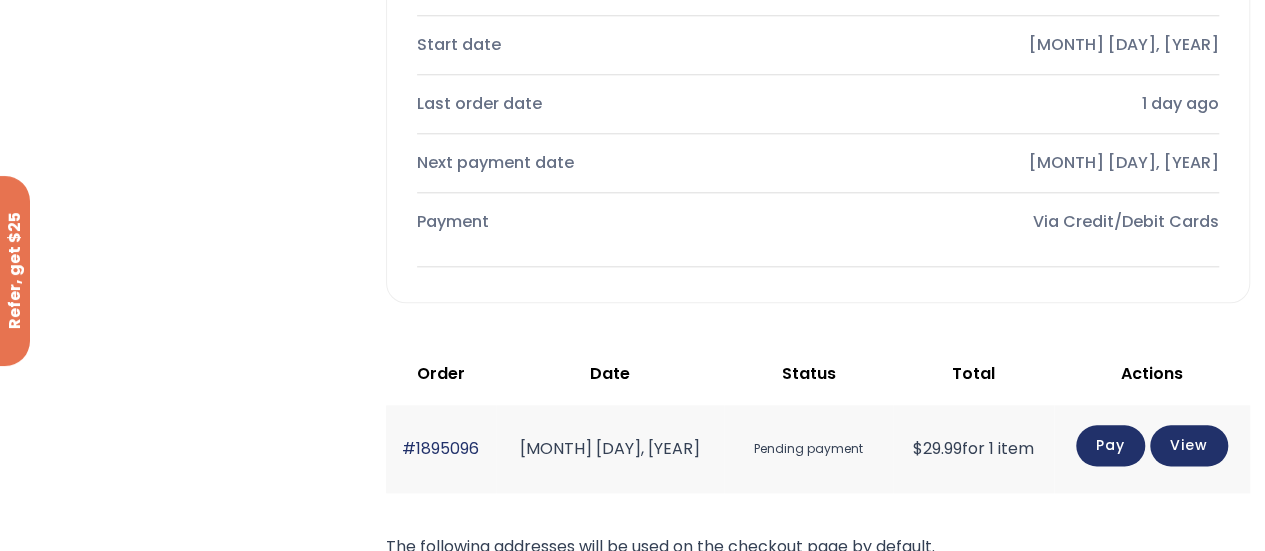 click on "Via Credit/Debit Cards" at bounding box center (1026, 222) 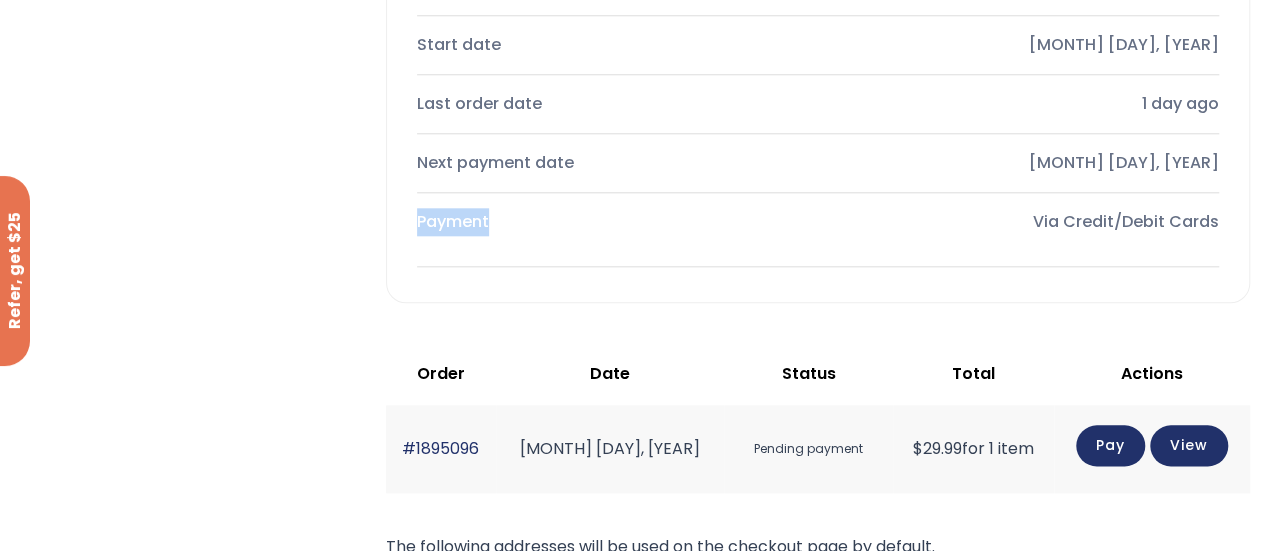 click on "Payment" at bounding box center (609, 222) 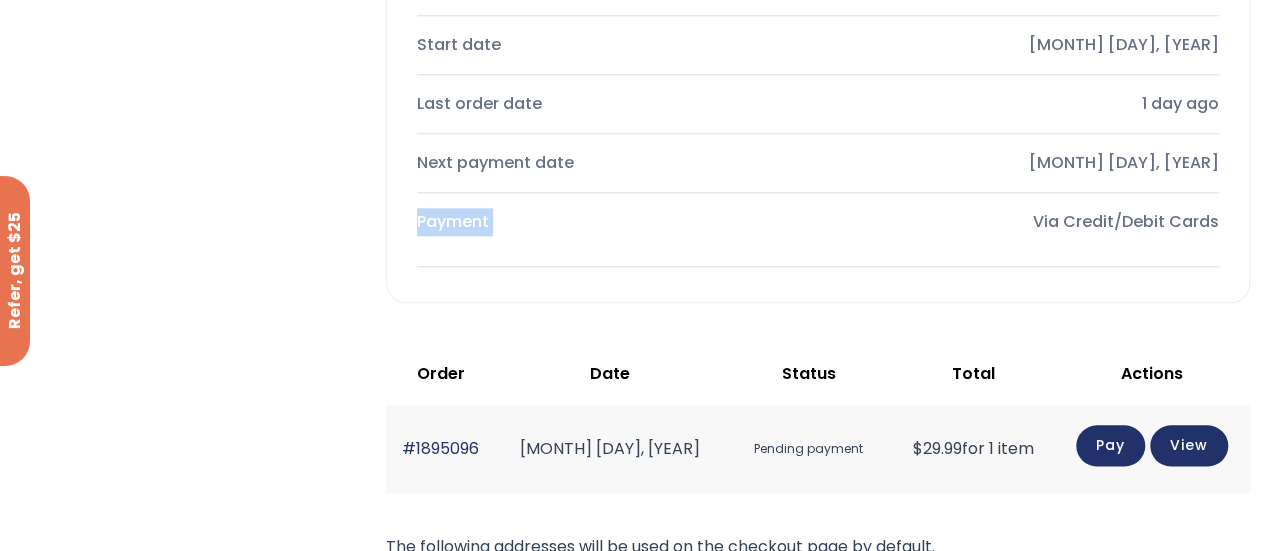 click on "Payment" at bounding box center (609, 222) 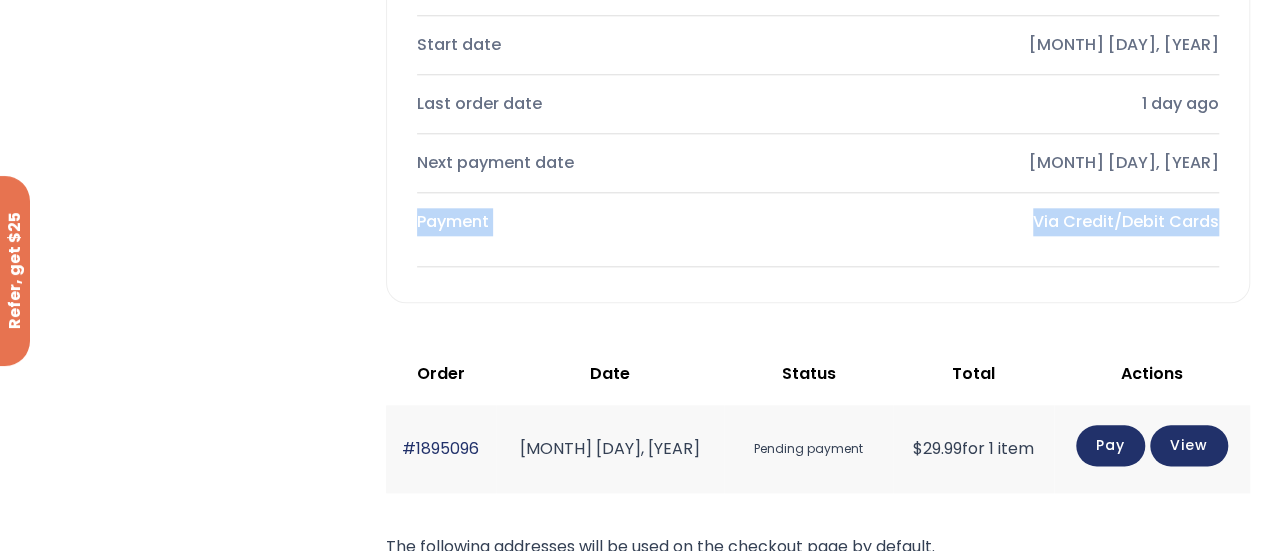 drag, startPoint x: 458, startPoint y: 230, endPoint x: 768, endPoint y: 246, distance: 310.41263 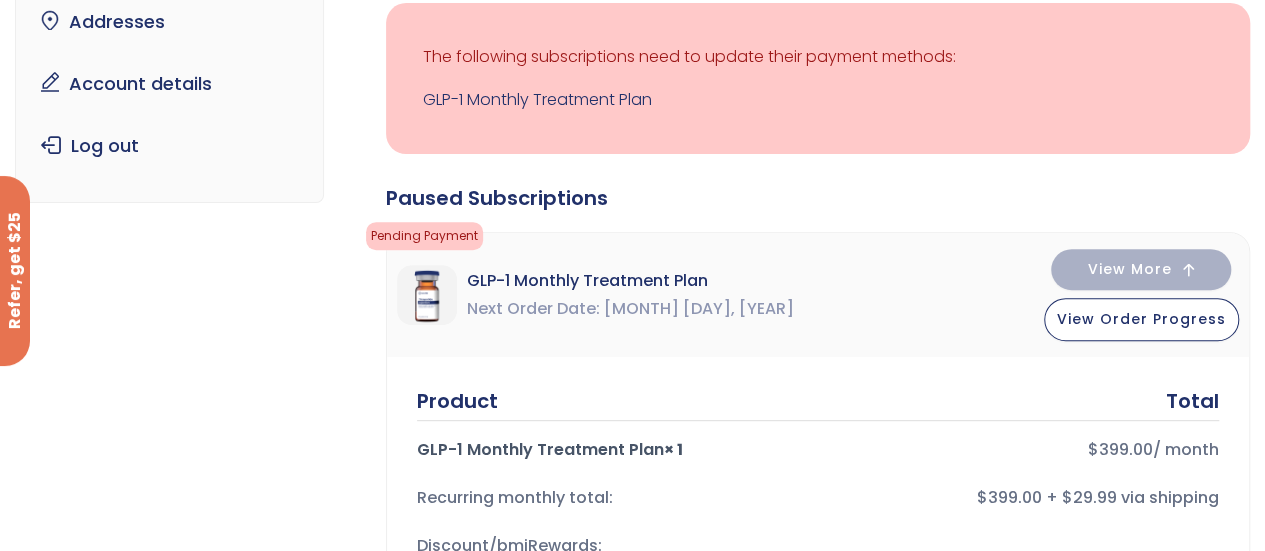 scroll, scrollTop: 148, scrollLeft: 0, axis: vertical 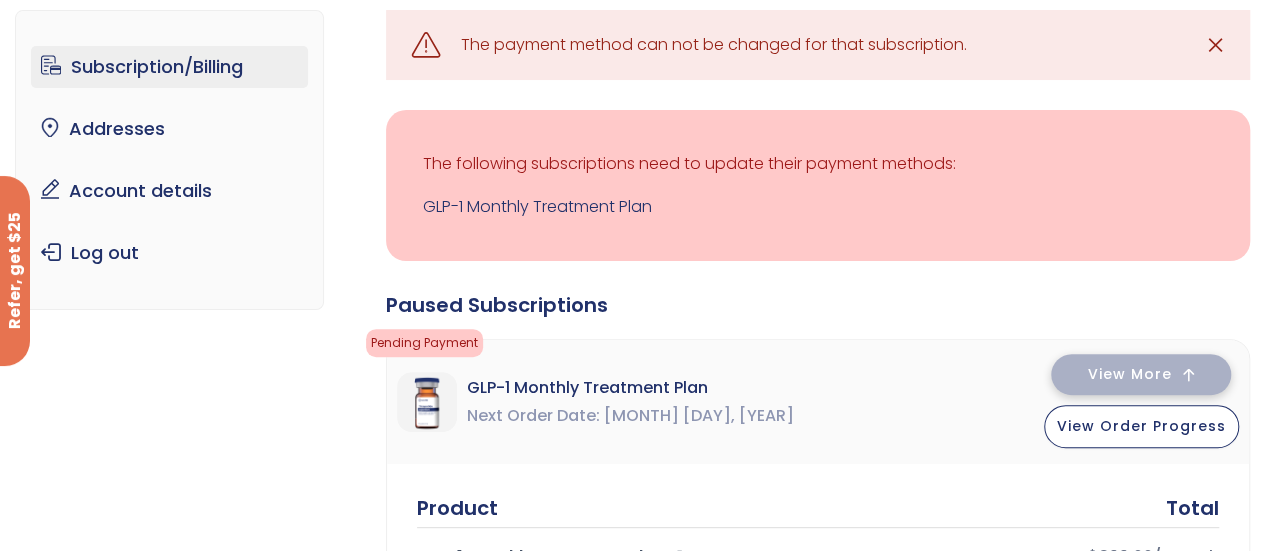 click on "View More" at bounding box center (1141, 374) 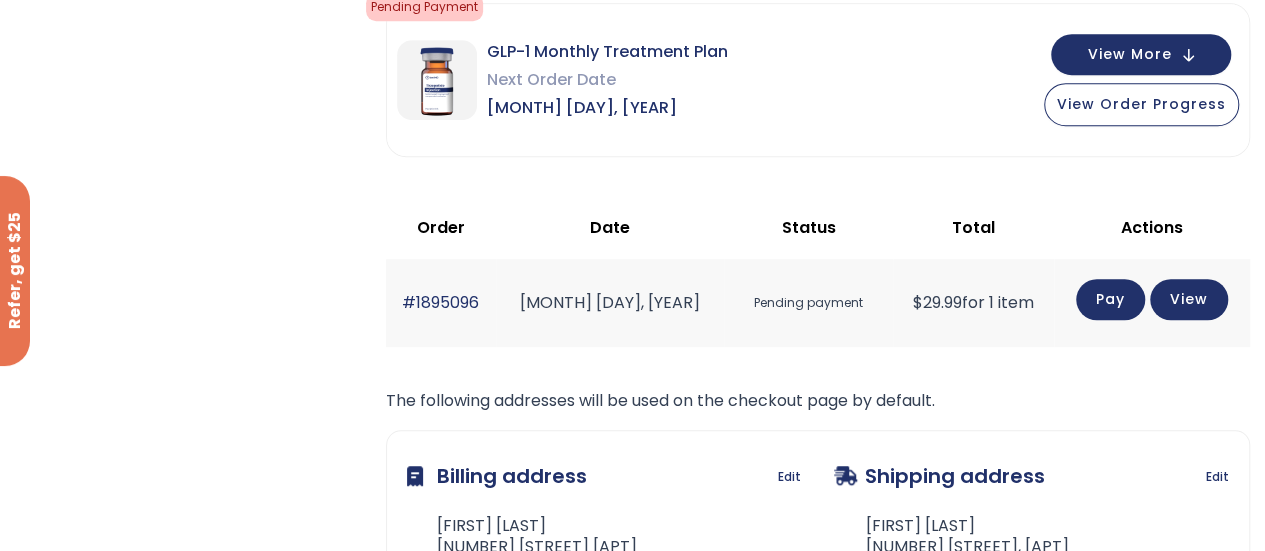 scroll, scrollTop: 610, scrollLeft: 0, axis: vertical 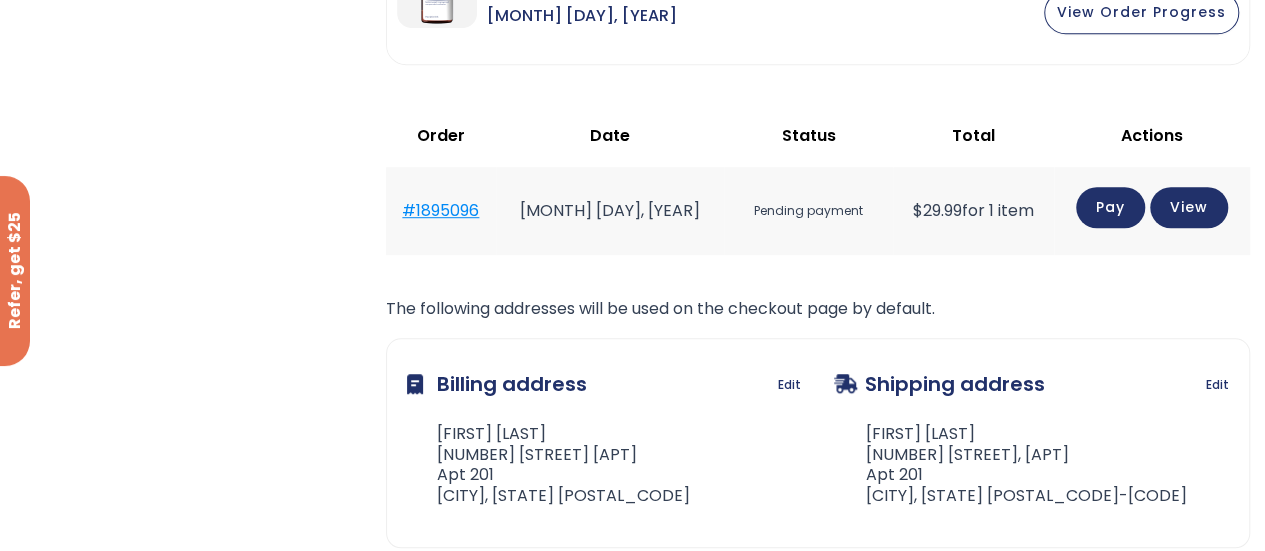click on "#1895096" 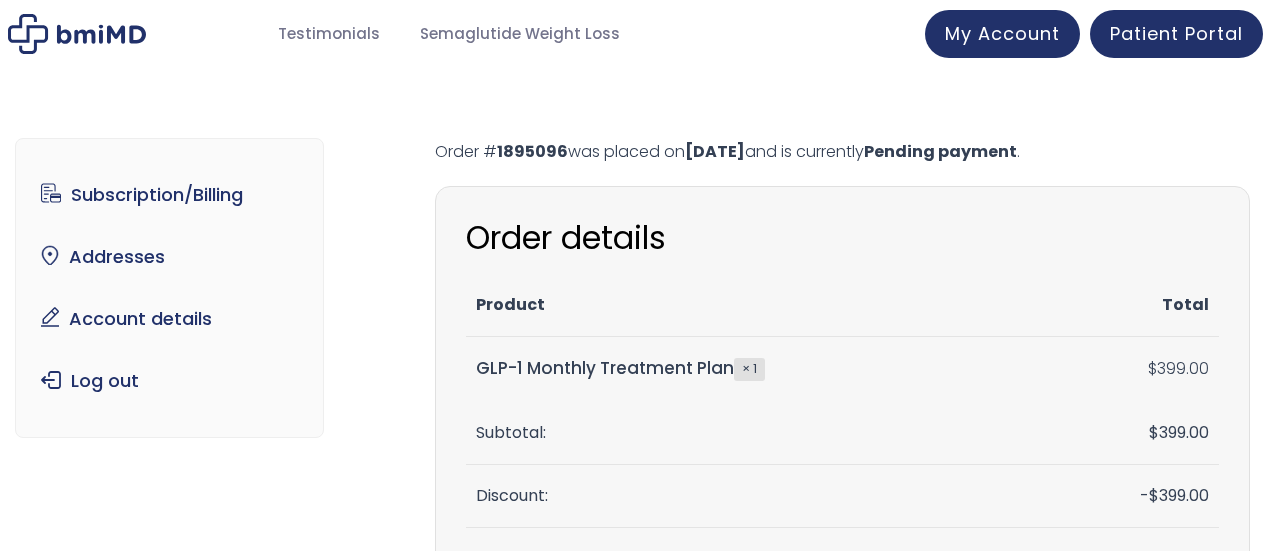 scroll, scrollTop: 0, scrollLeft: 0, axis: both 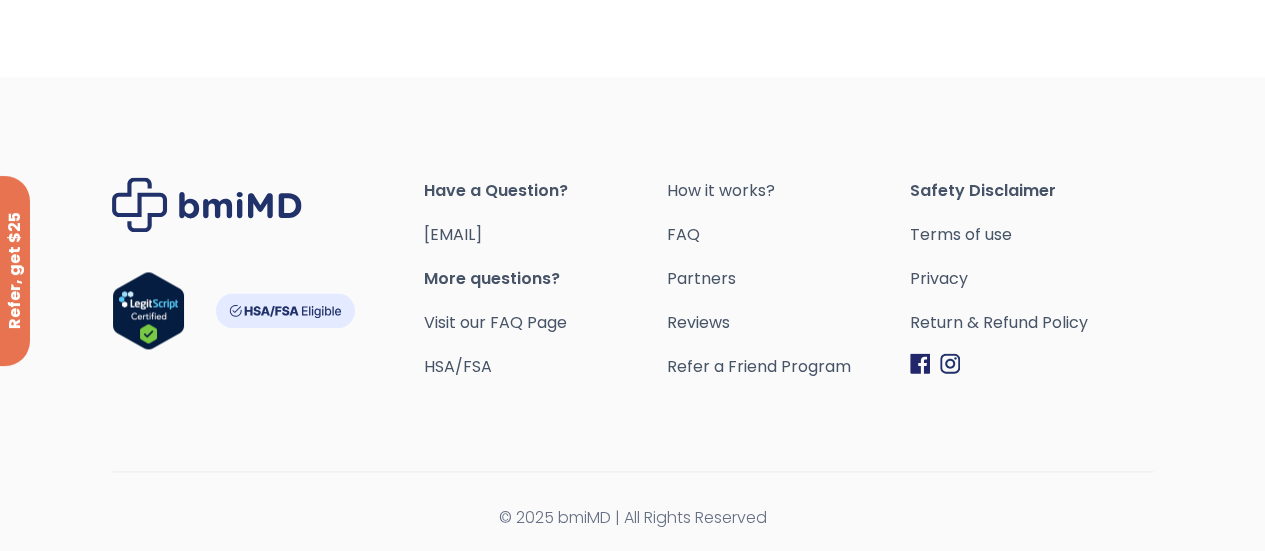 drag, startPoint x: 633, startPoint y: 289, endPoint x: 629, endPoint y: 268, distance: 21.377558 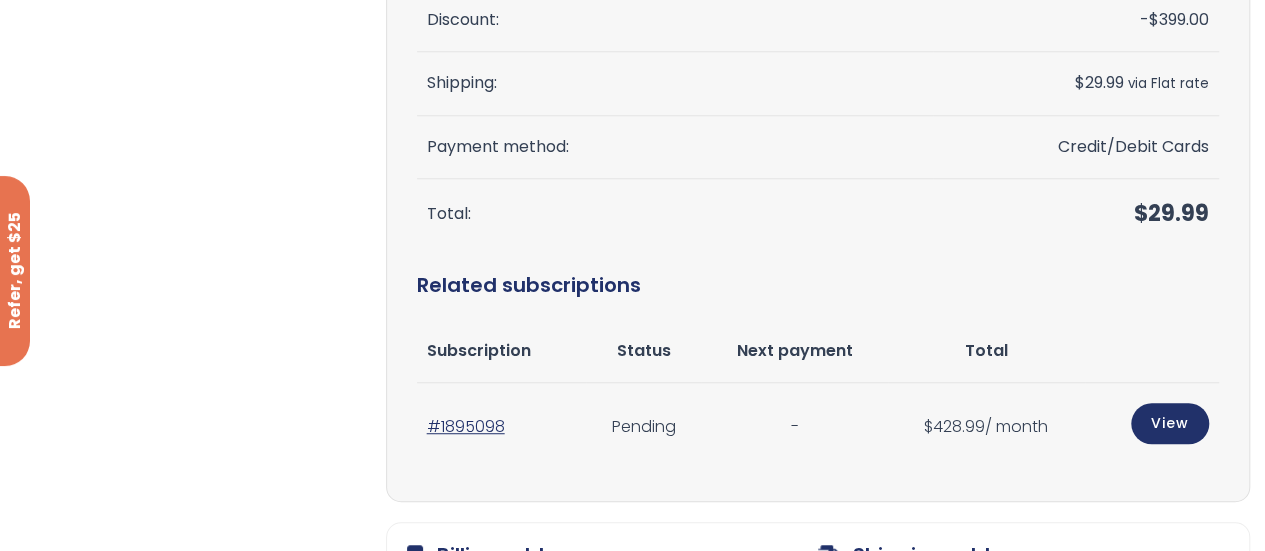 scroll, scrollTop: 0, scrollLeft: 0, axis: both 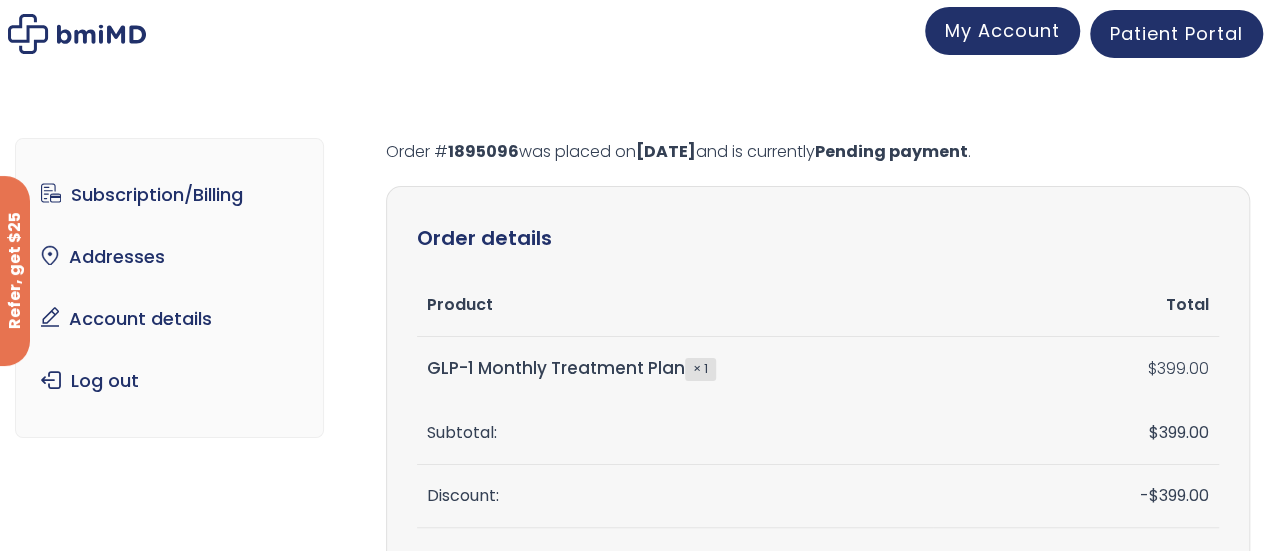 click on "My Account" at bounding box center [1002, 30] 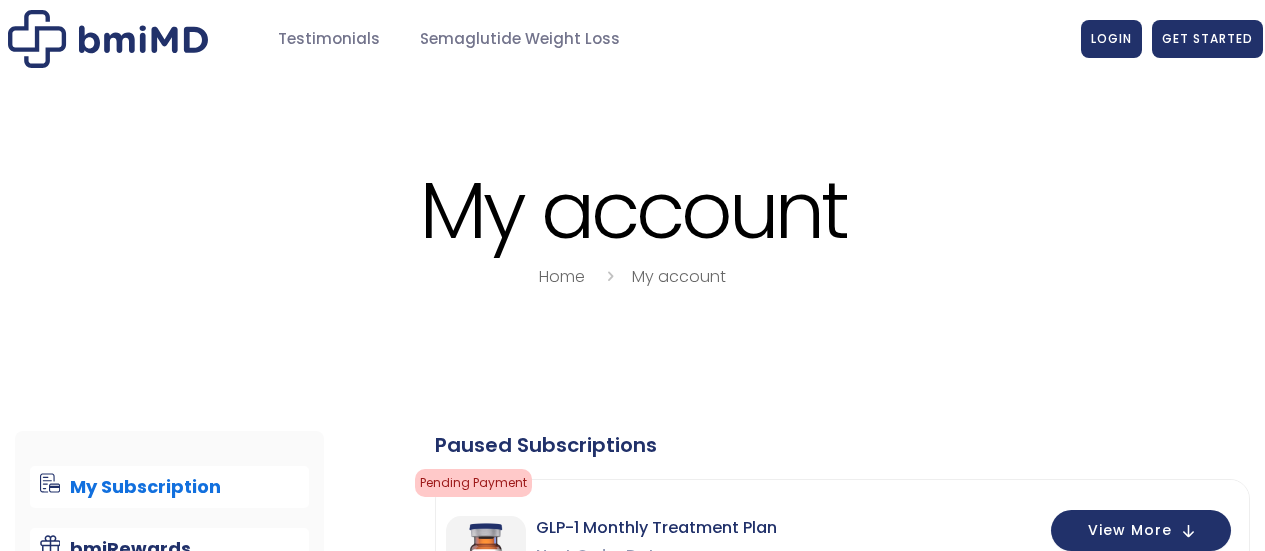 scroll, scrollTop: 0, scrollLeft: 0, axis: both 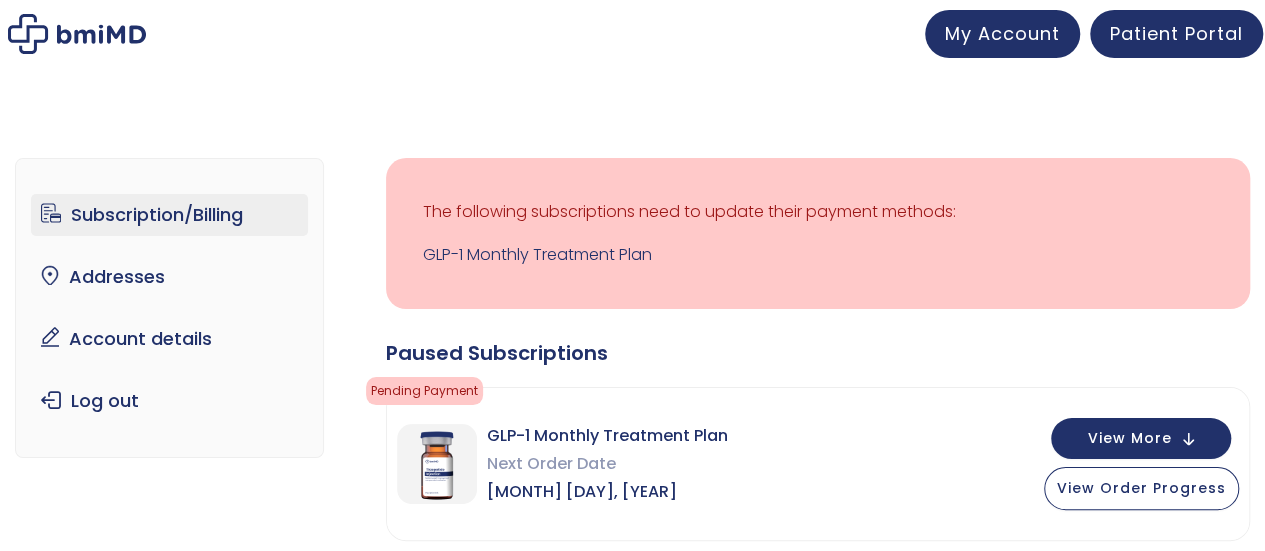 click on "My Account" at bounding box center [1002, 33] 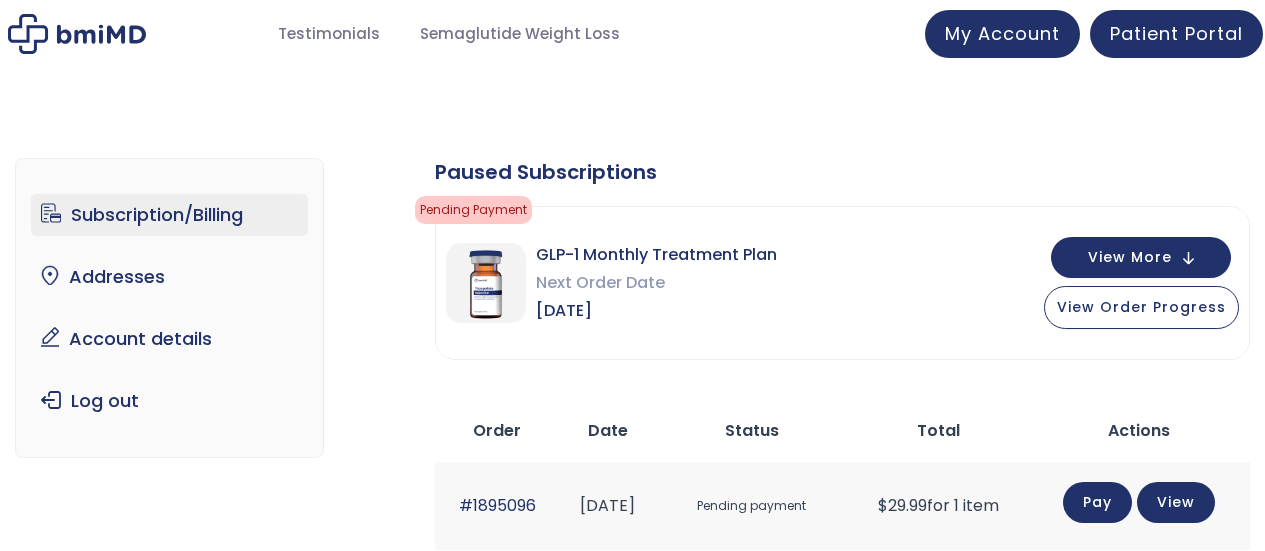 scroll, scrollTop: 0, scrollLeft: 0, axis: both 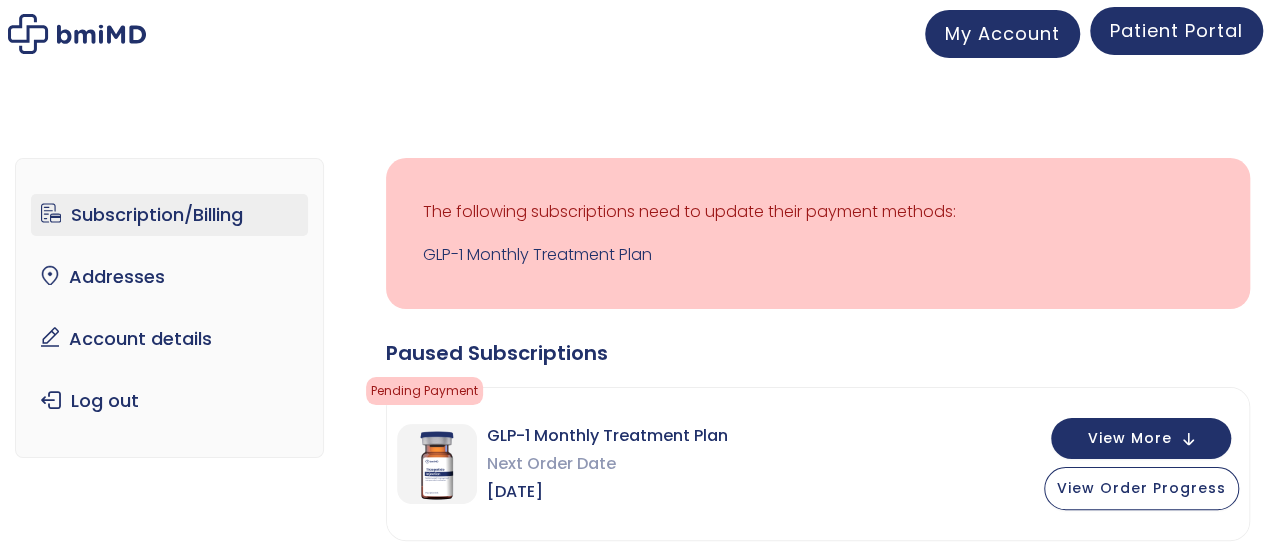 click on "Patient Portal" at bounding box center (1176, 30) 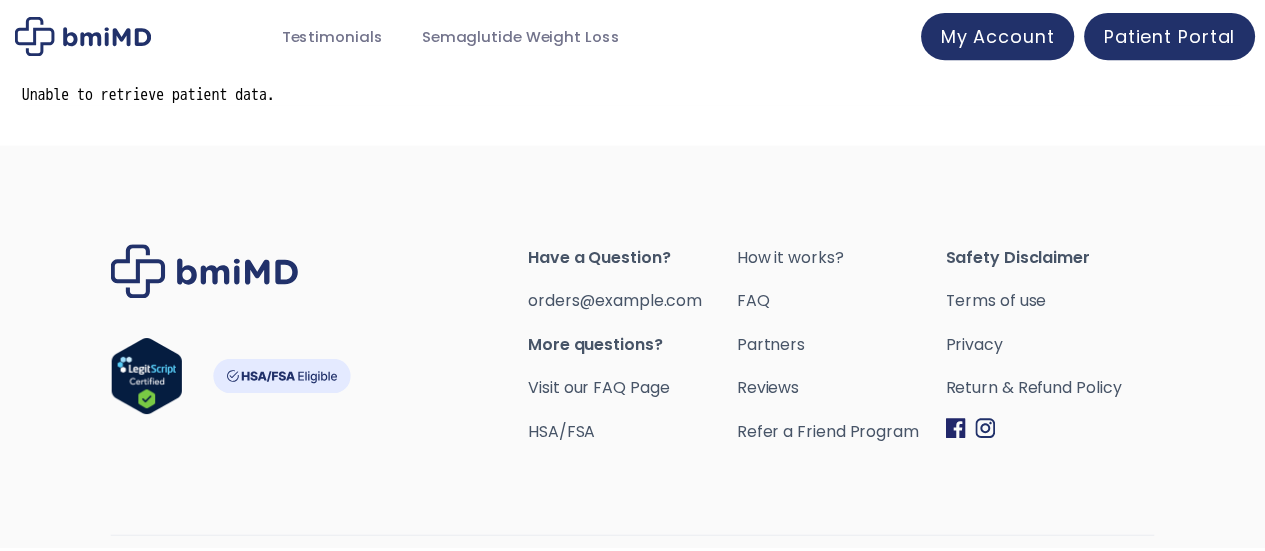 scroll, scrollTop: 0, scrollLeft: 0, axis: both 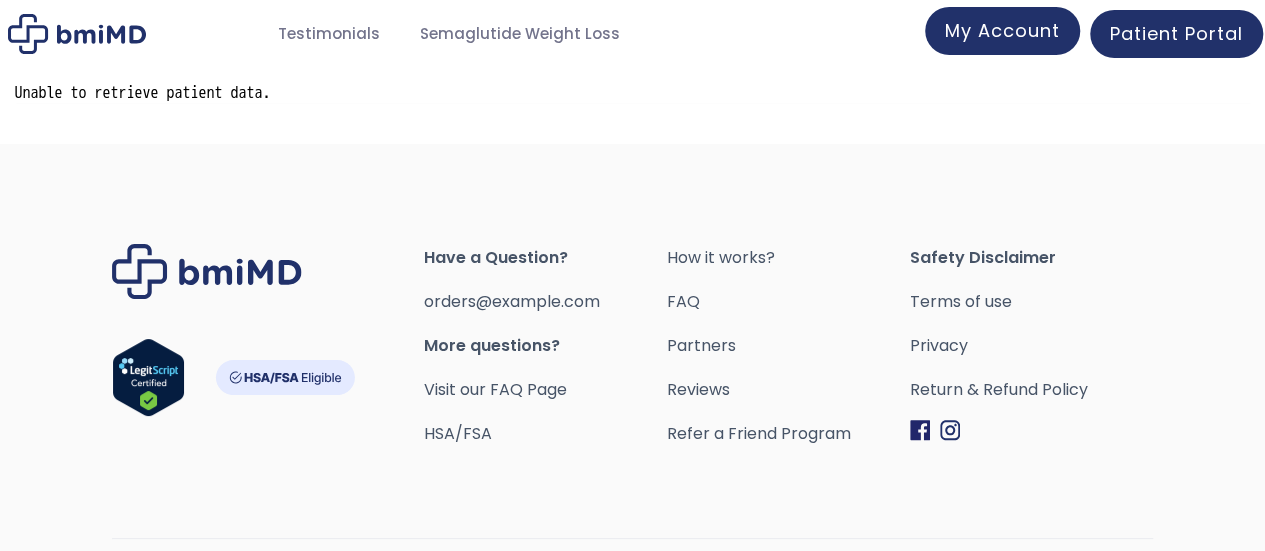 click on "My Account" at bounding box center [1002, 30] 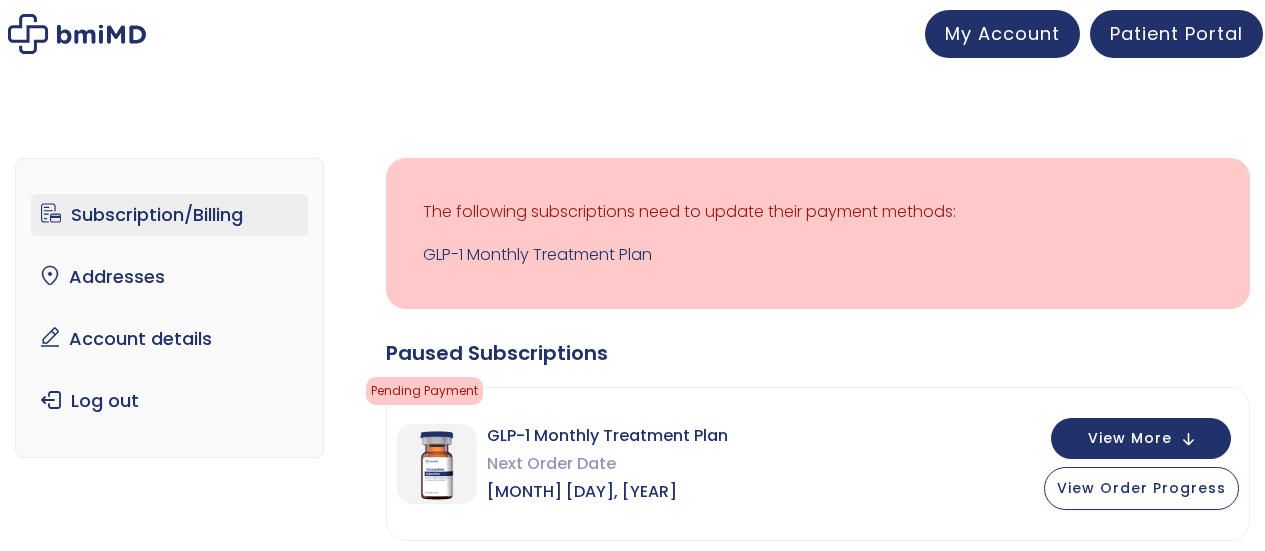 scroll, scrollTop: 0, scrollLeft: 0, axis: both 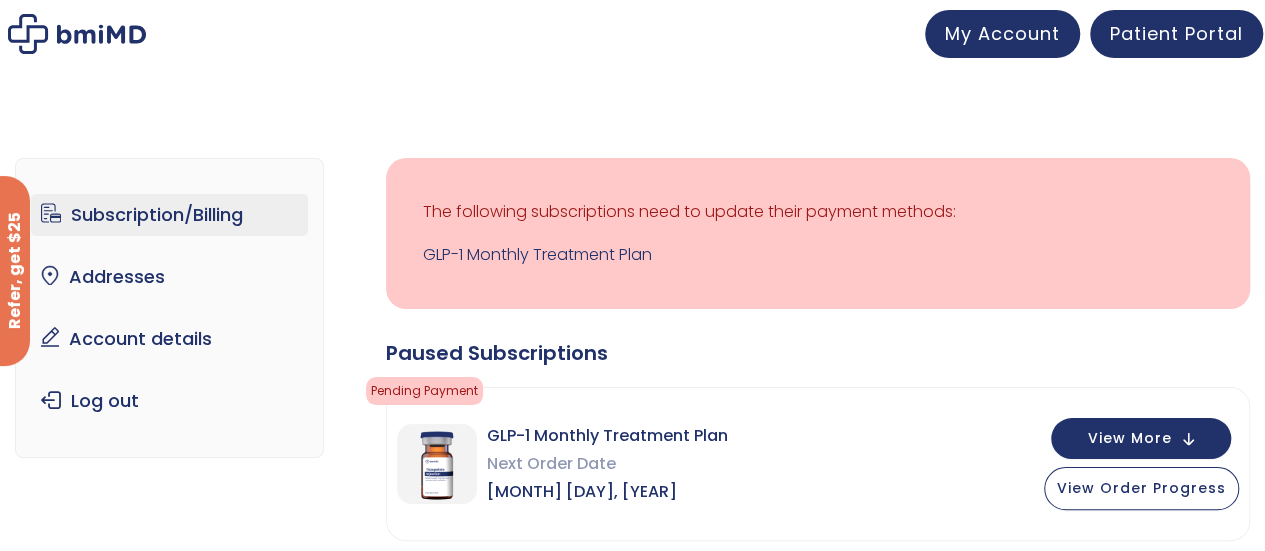 click on "Subscription/Billing" at bounding box center [169, 215] 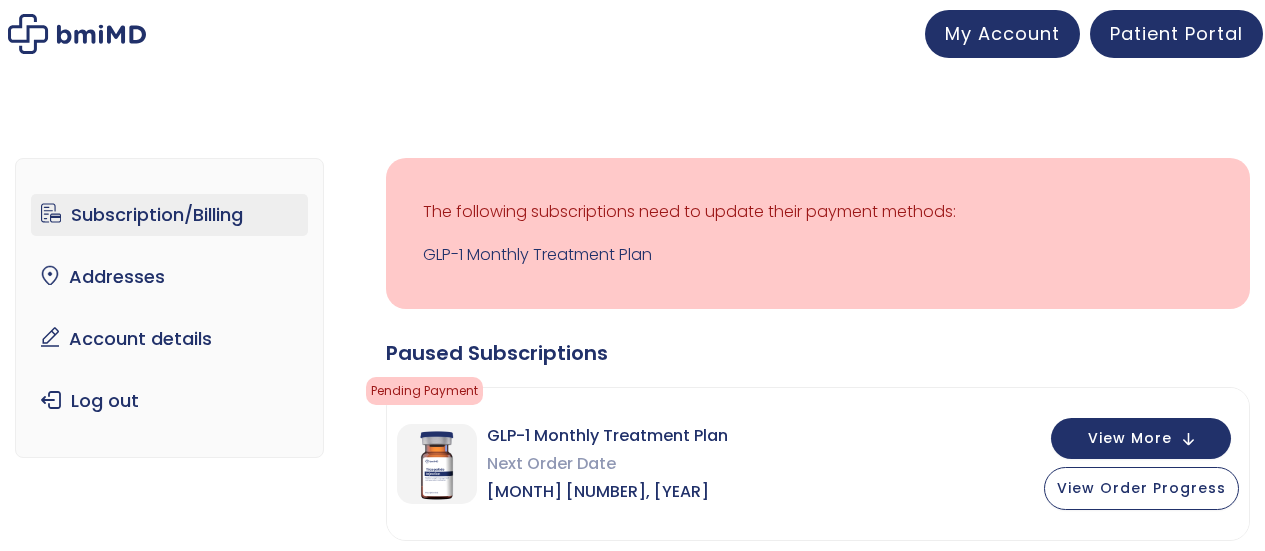 scroll, scrollTop: 0, scrollLeft: 0, axis: both 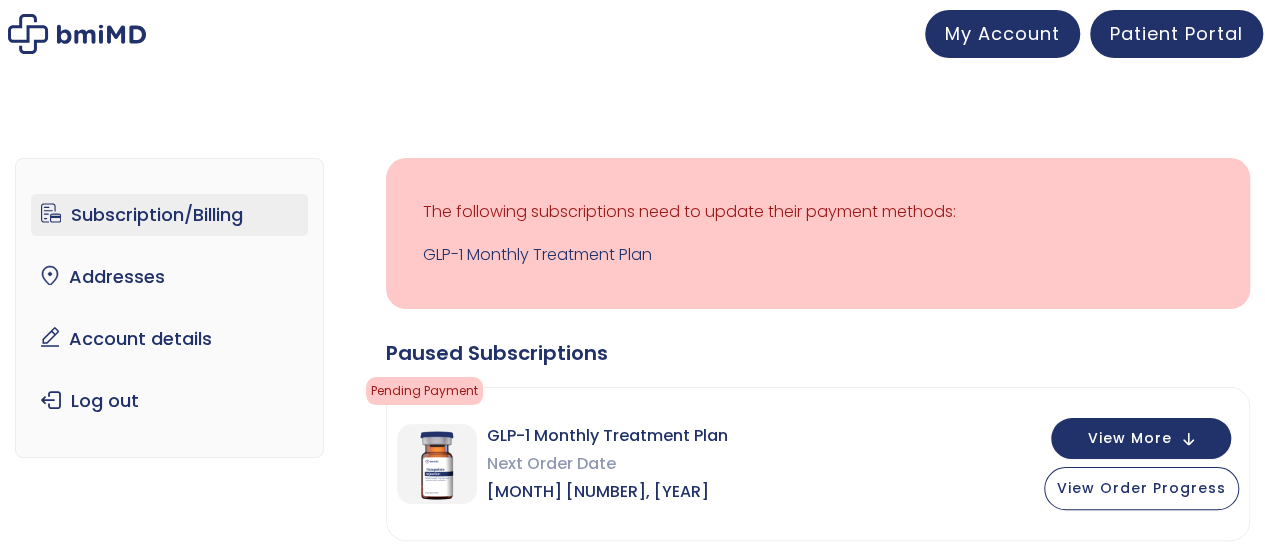 click on "JOIN 50k+ MEMBERS IN REACHING THEIR WEIGHT LOSS GOALS .path{fill:none;stroke:#333;stroke-miterlimit:10;stroke-width:1.5px;}
My Account
Testimonials
Semaglutide Weight Loss
My Account
Patient Portal
✕ My Account
Testimonials
Semaglutide Weight Loss
My account Home   My account
Subscription/Billing
bmiRewards
Addresses
Account details
Submit a Review
Log out
Subscription/Billing
Action Needed
Fill out the form
Start Onboarding ?
×
The following subscriptions need to update their payment methods:
GLP-1 Monthly Treatment Plan
Paused Subscriptions
Pending Payment" at bounding box center (632, 835) 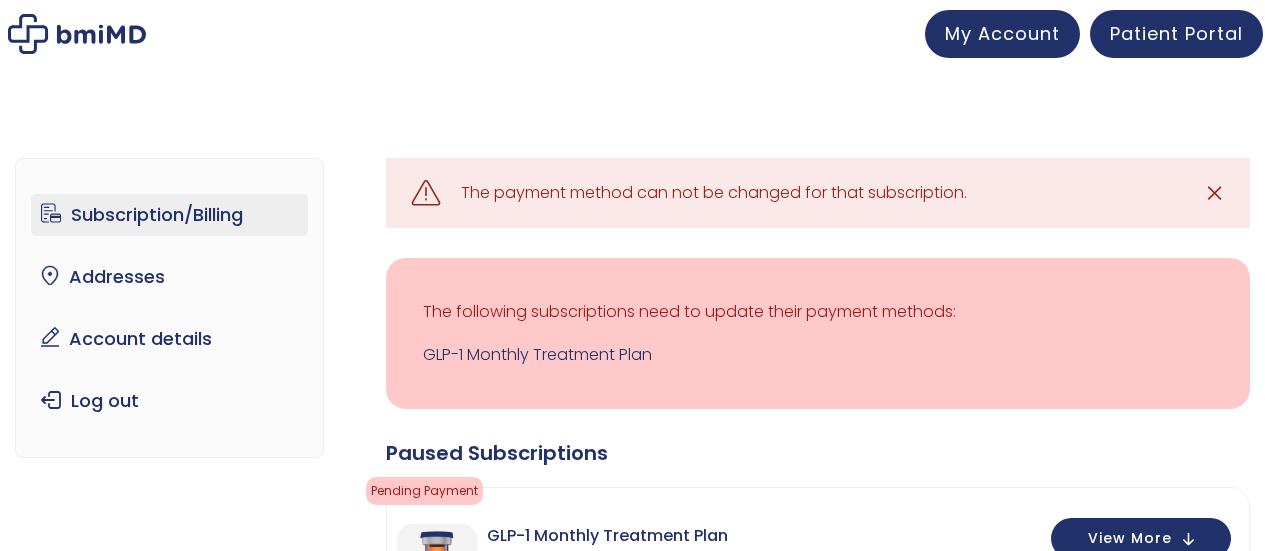 scroll, scrollTop: 0, scrollLeft: 0, axis: both 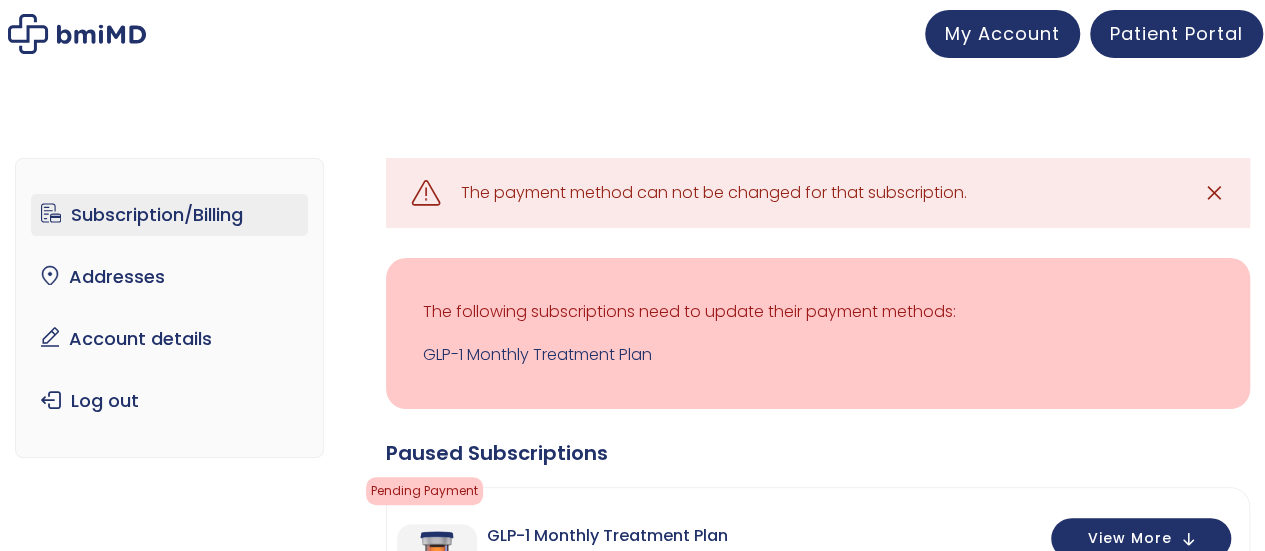 click on "✕" at bounding box center (1214, 193) 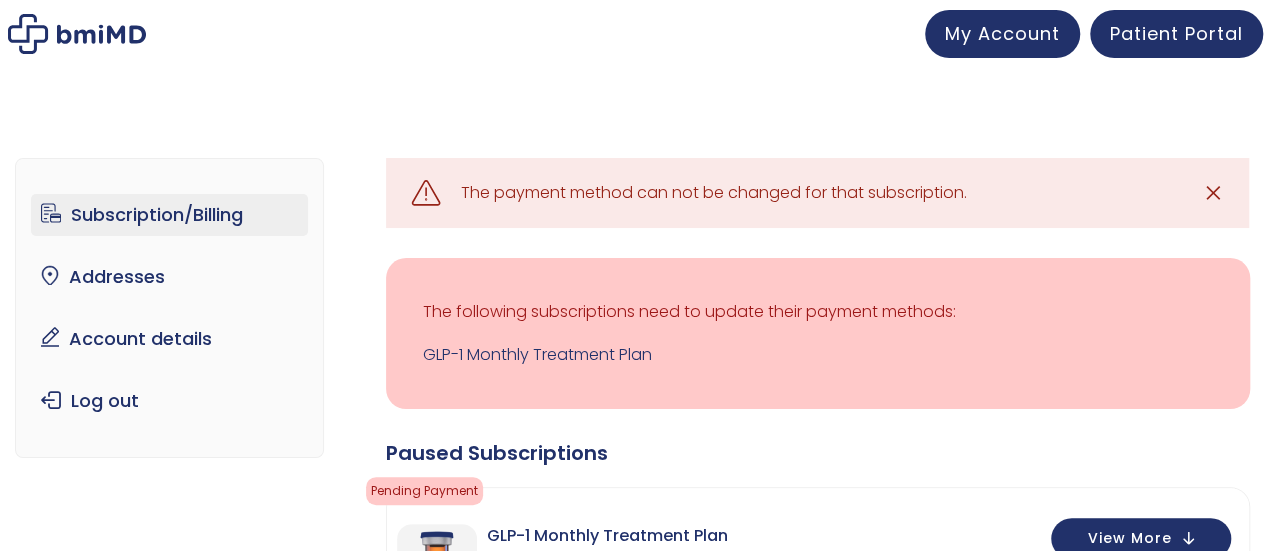scroll, scrollTop: 186, scrollLeft: 0, axis: vertical 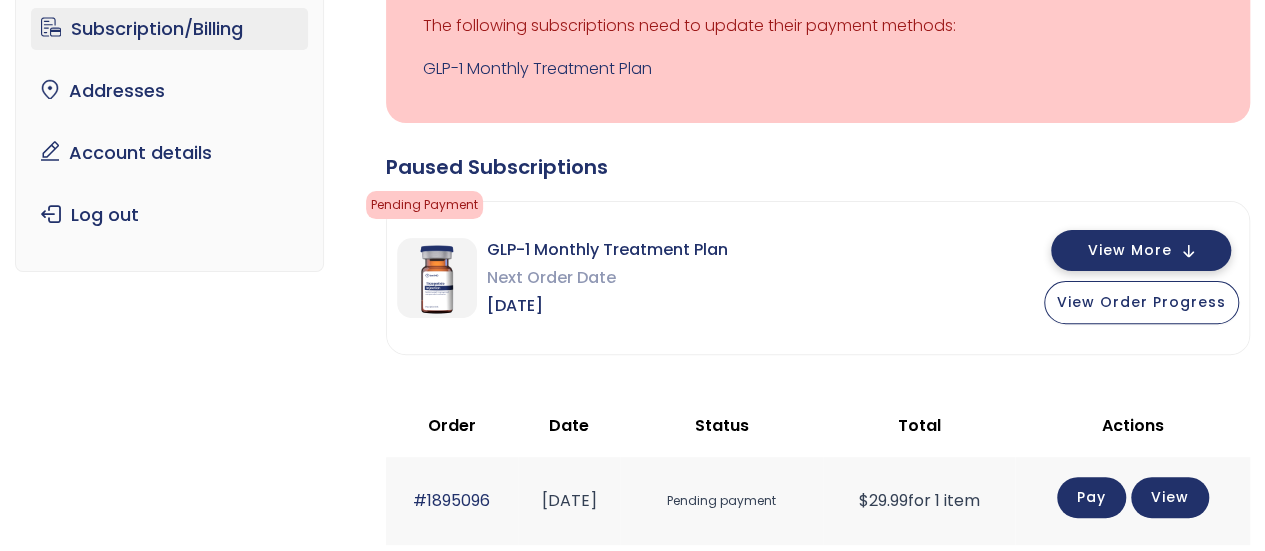 click on "View More" at bounding box center (1141, 250) 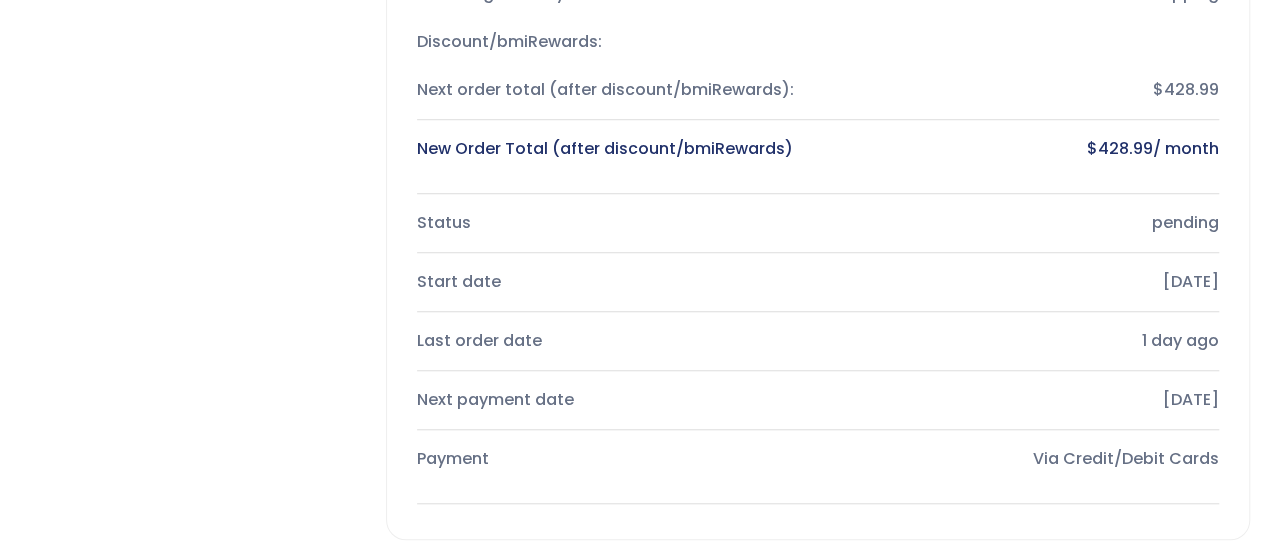 scroll, scrollTop: 689, scrollLeft: 0, axis: vertical 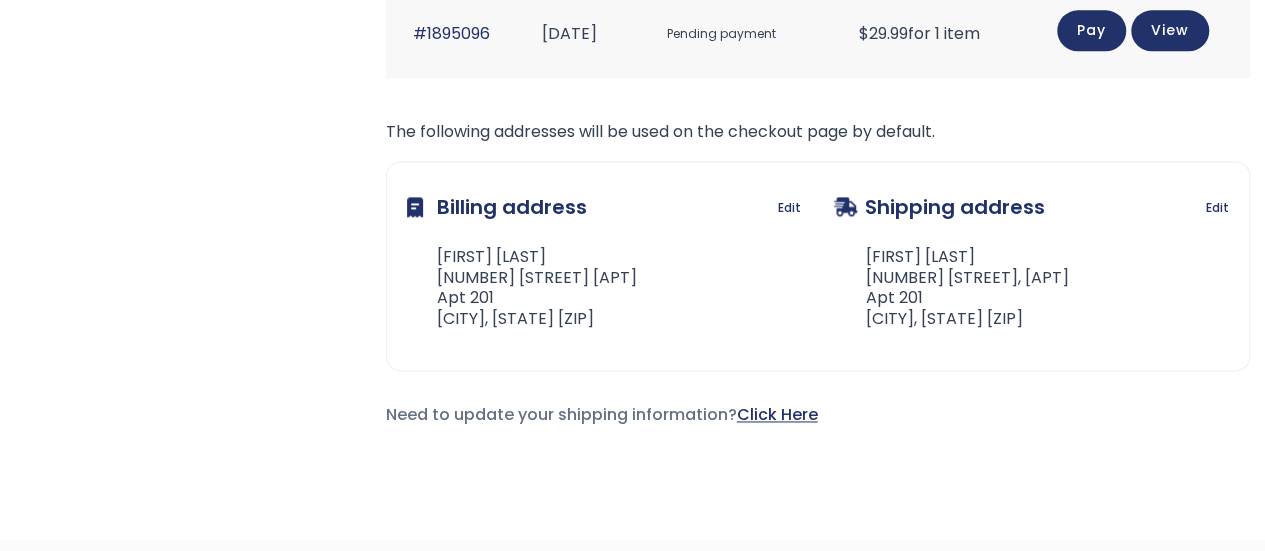 click on "Click Here" 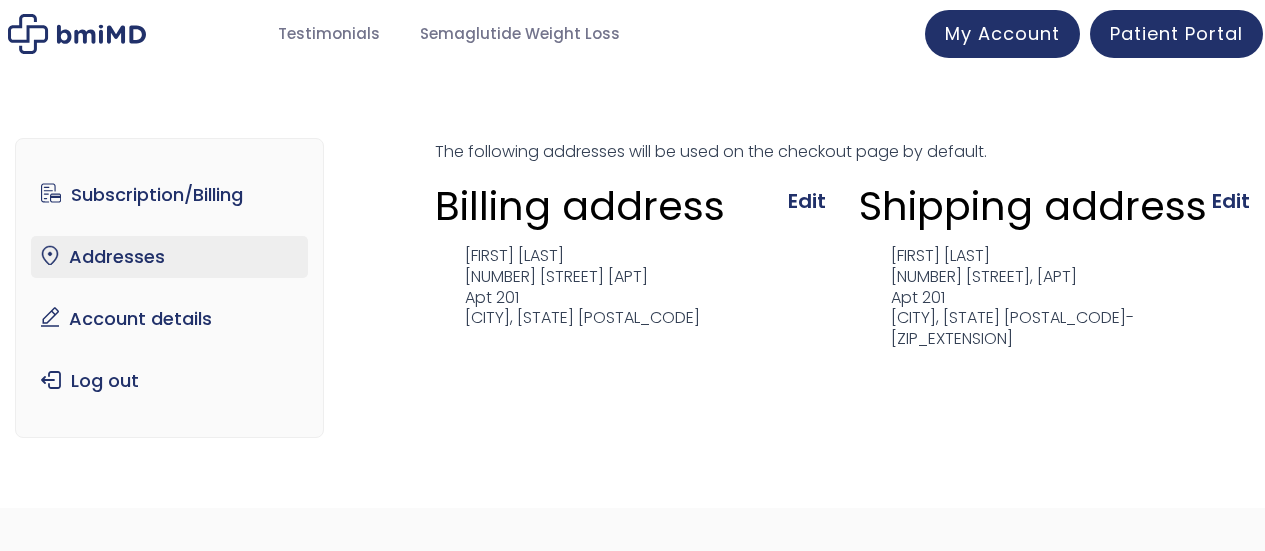 scroll, scrollTop: 0, scrollLeft: 0, axis: both 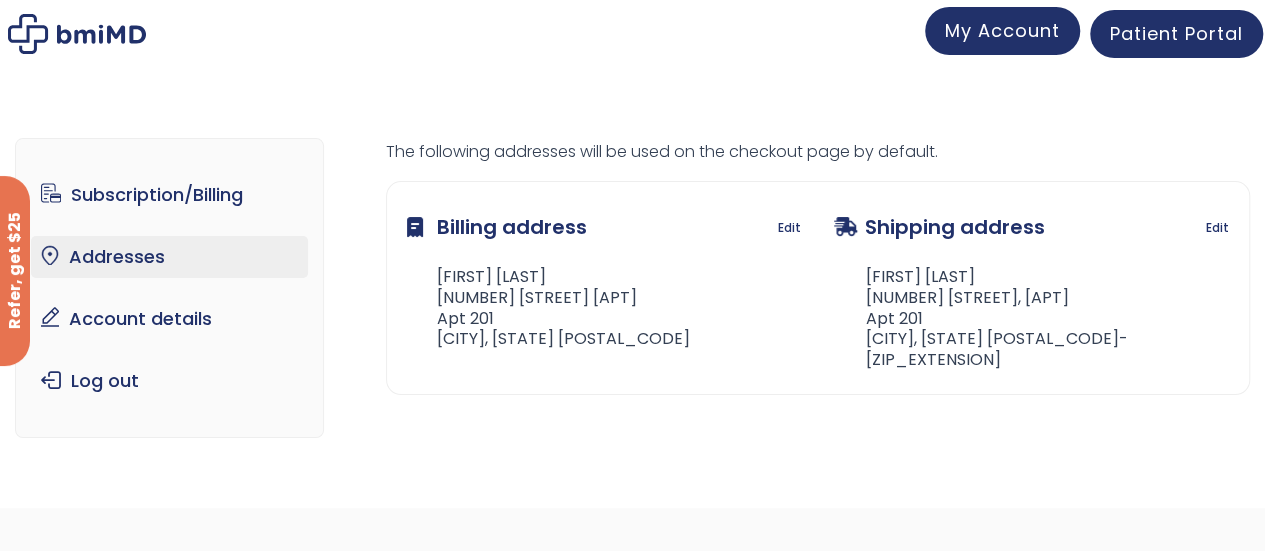 click on "My Account" at bounding box center (1002, 30) 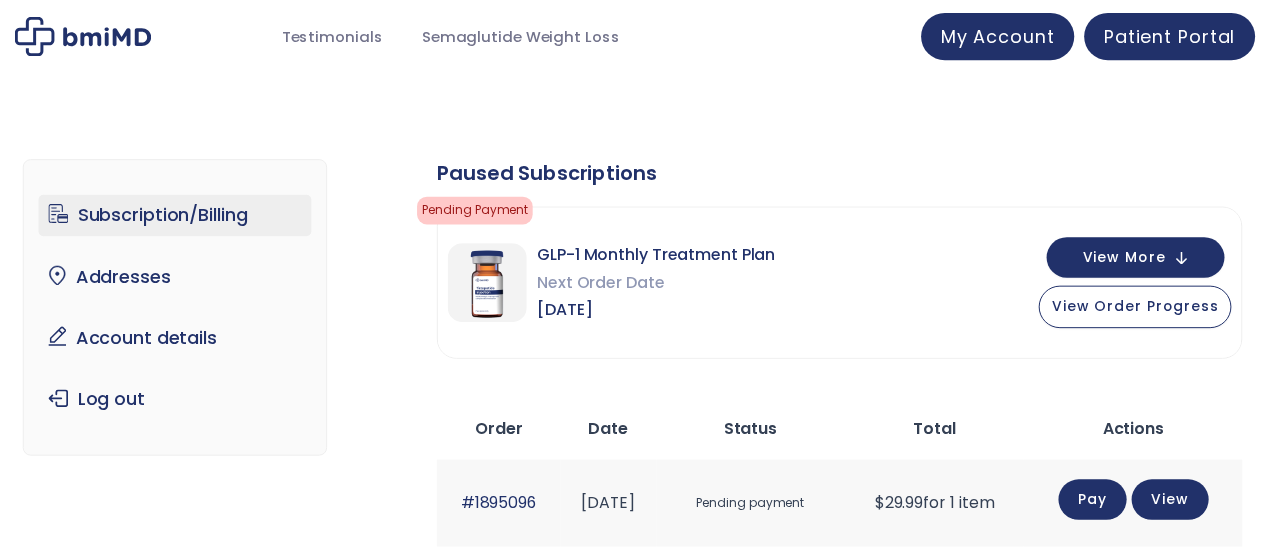 scroll, scrollTop: 0, scrollLeft: 0, axis: both 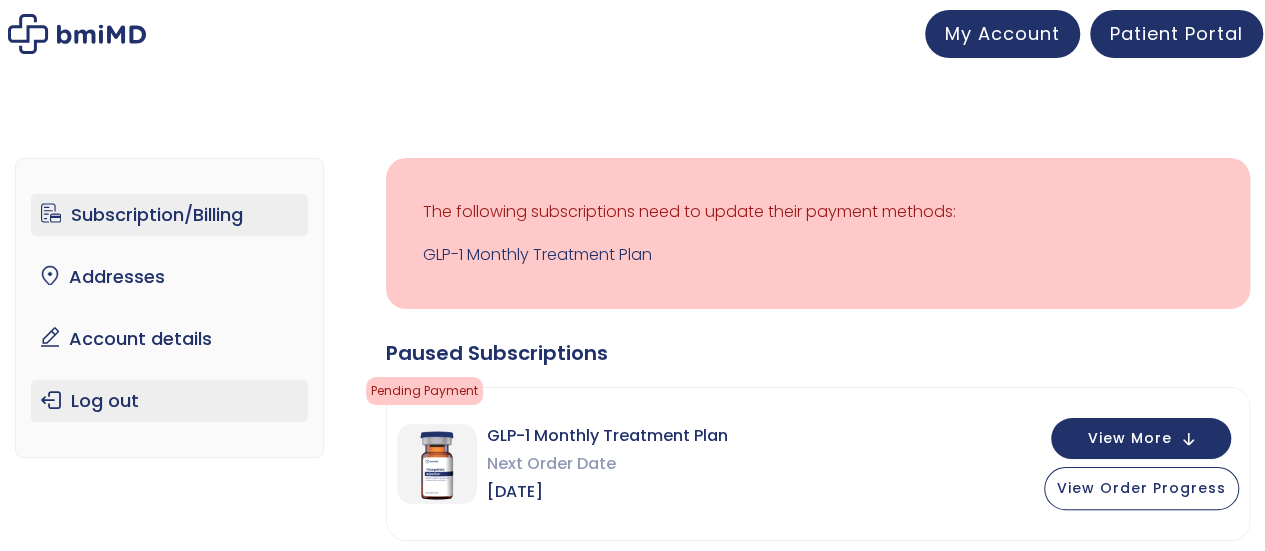 click on "Log out" at bounding box center [169, 401] 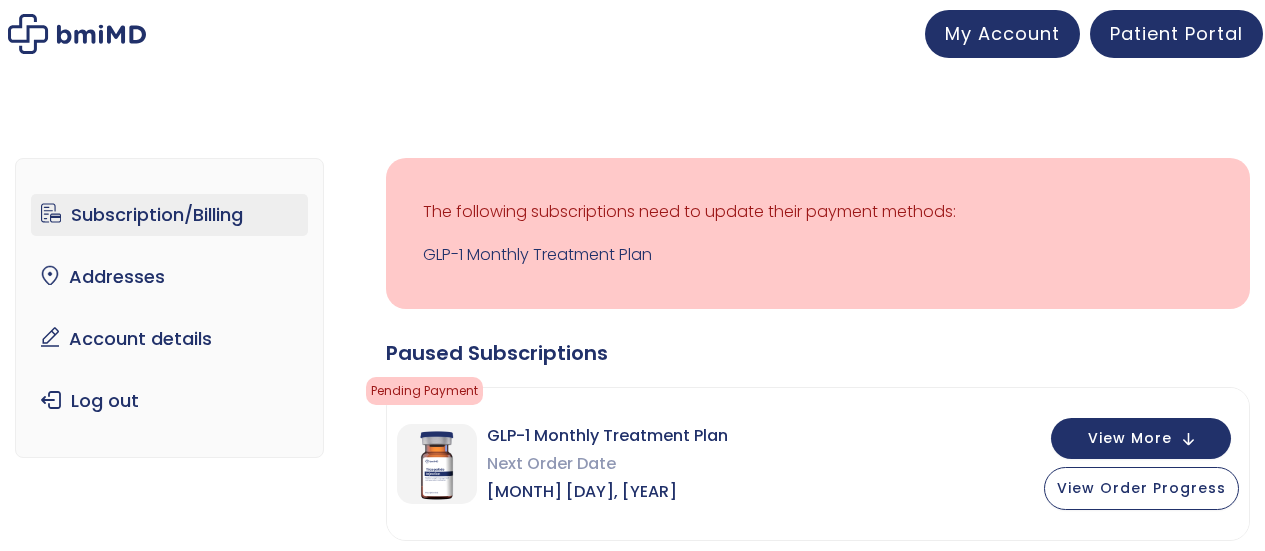 scroll, scrollTop: 0, scrollLeft: 0, axis: both 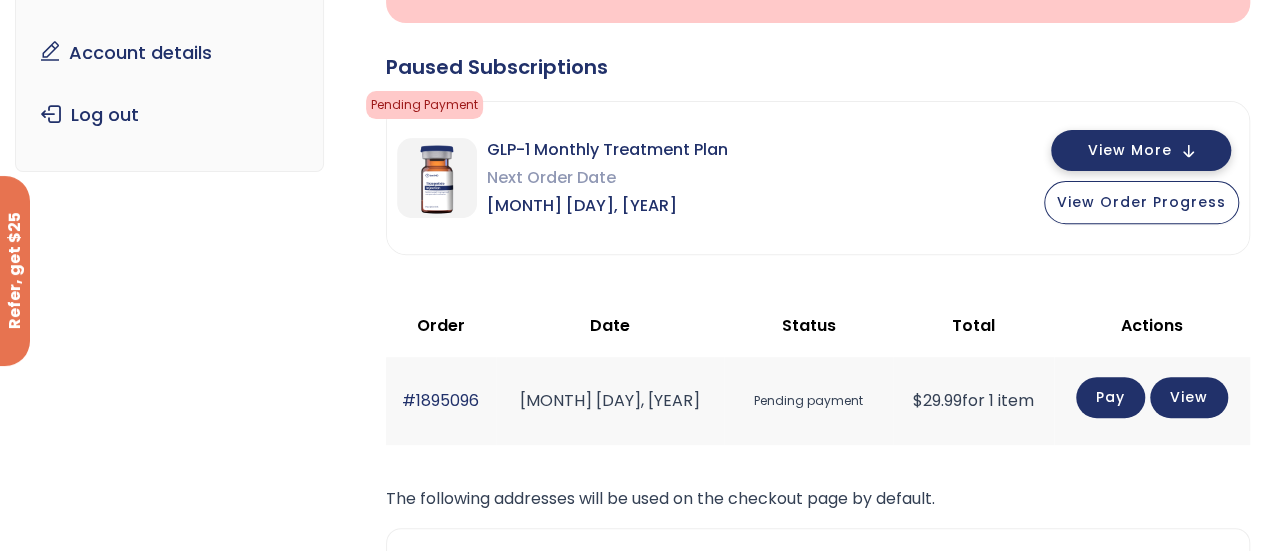click on "View More" at bounding box center (1141, 150) 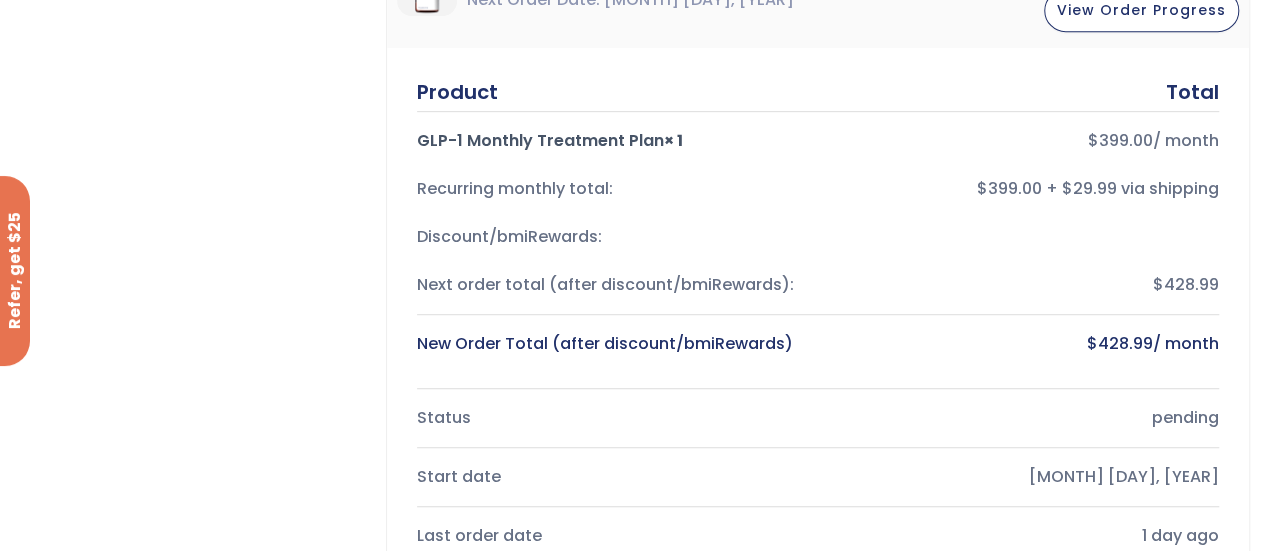 scroll, scrollTop: 570, scrollLeft: 0, axis: vertical 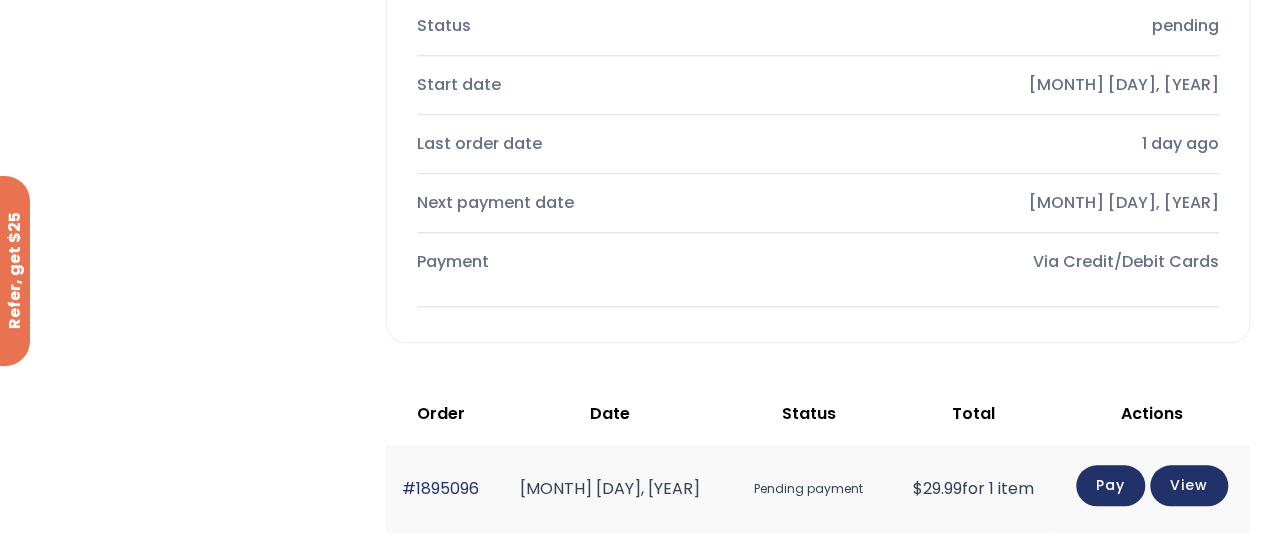 click on "Via Credit/Debit Cards" at bounding box center (1026, 262) 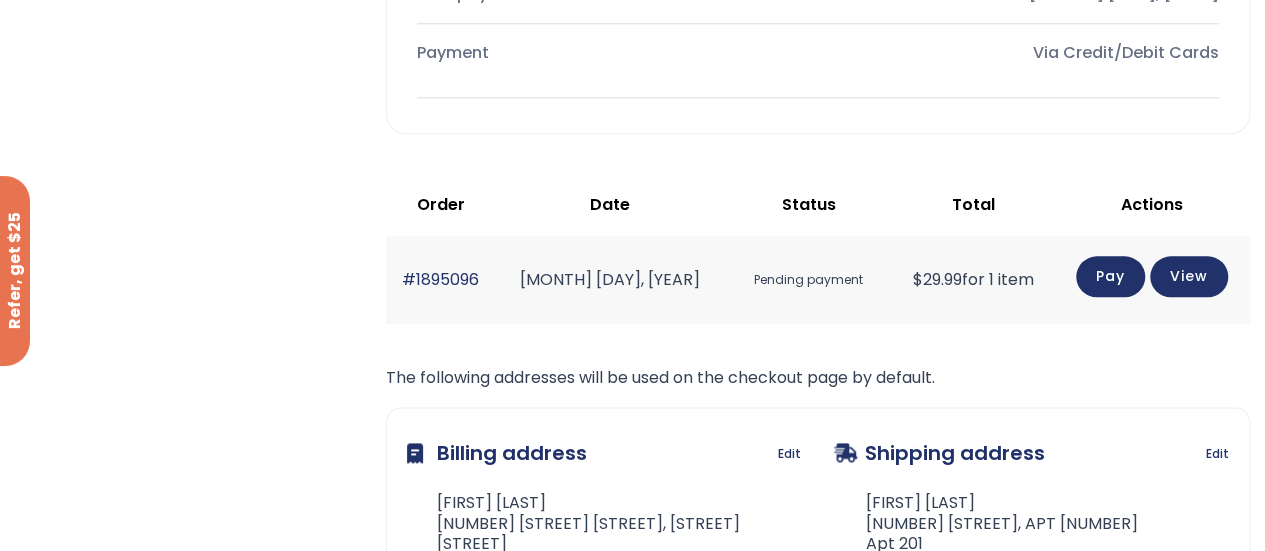 scroll, scrollTop: 1071, scrollLeft: 0, axis: vertical 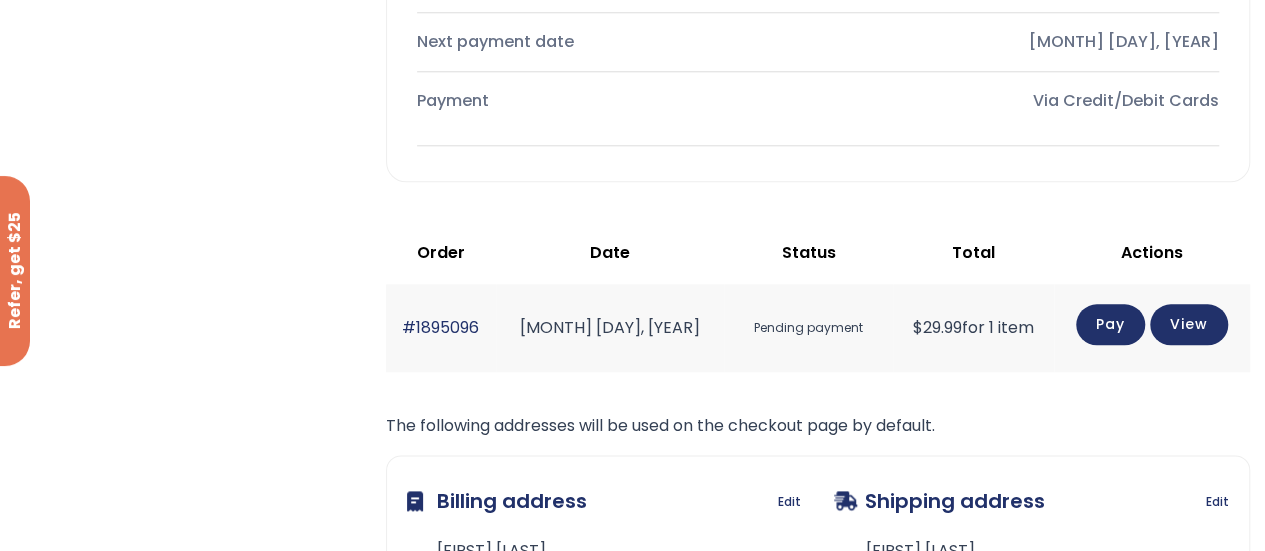 click on "Pending payment" 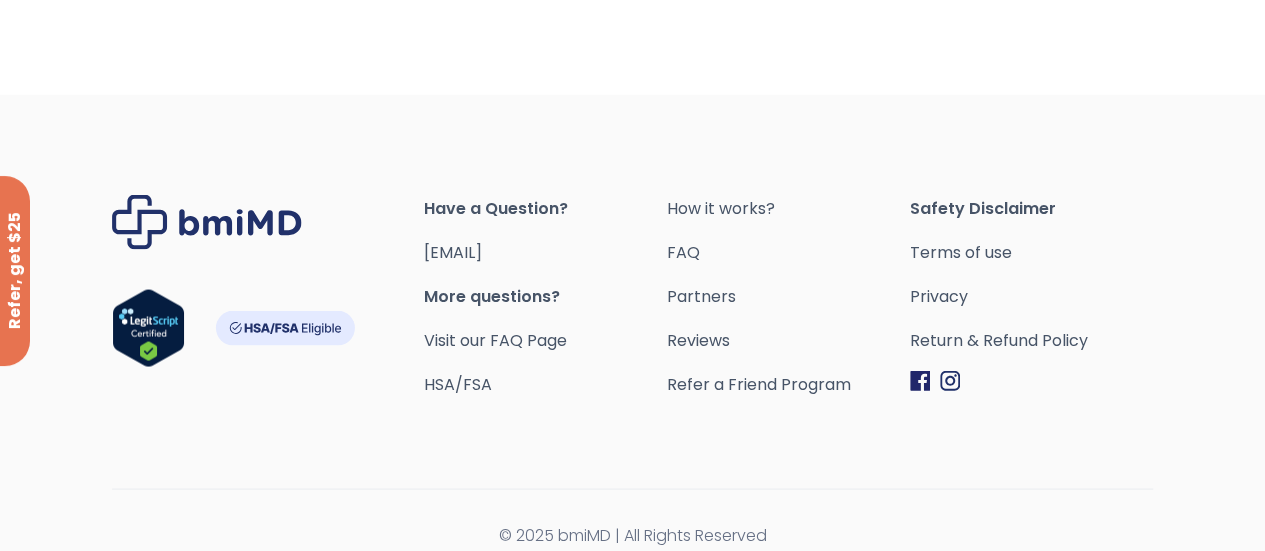 scroll, scrollTop: 1772, scrollLeft: 0, axis: vertical 